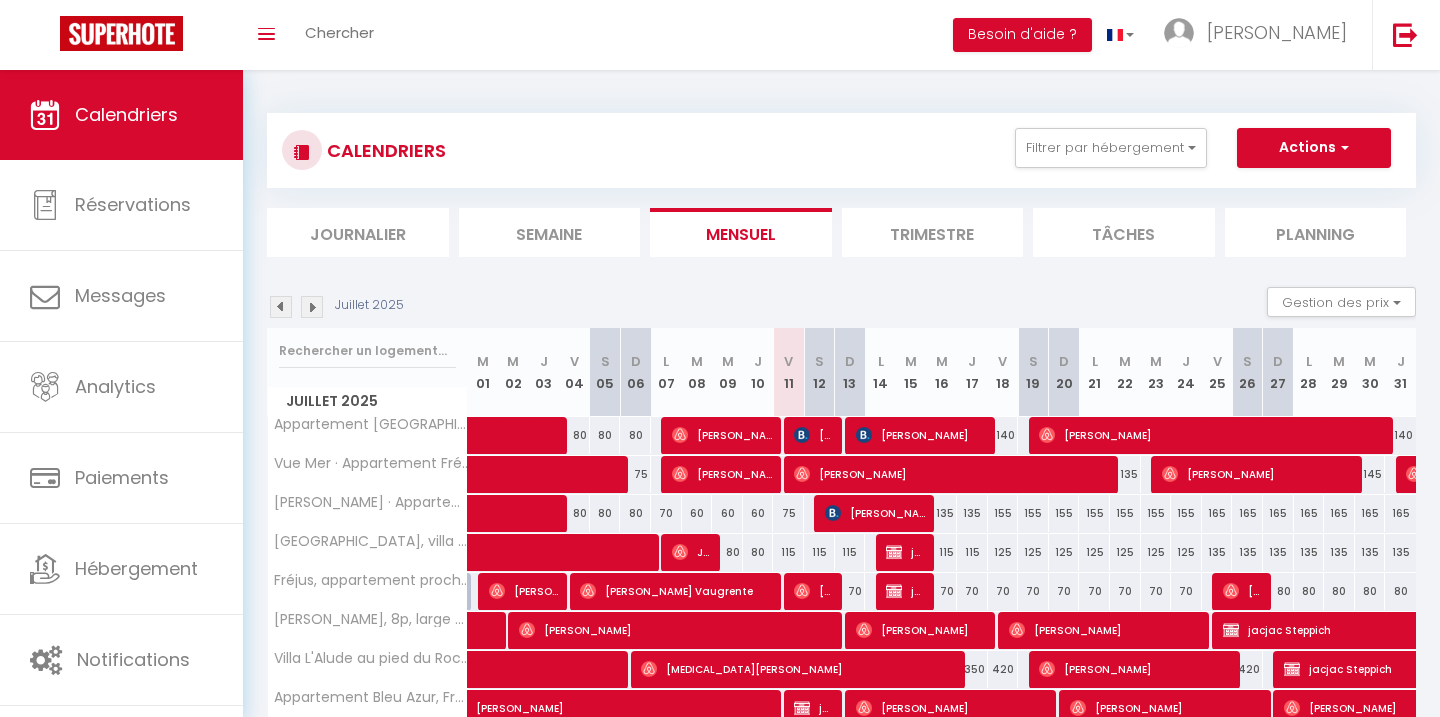scroll, scrollTop: 0, scrollLeft: 0, axis: both 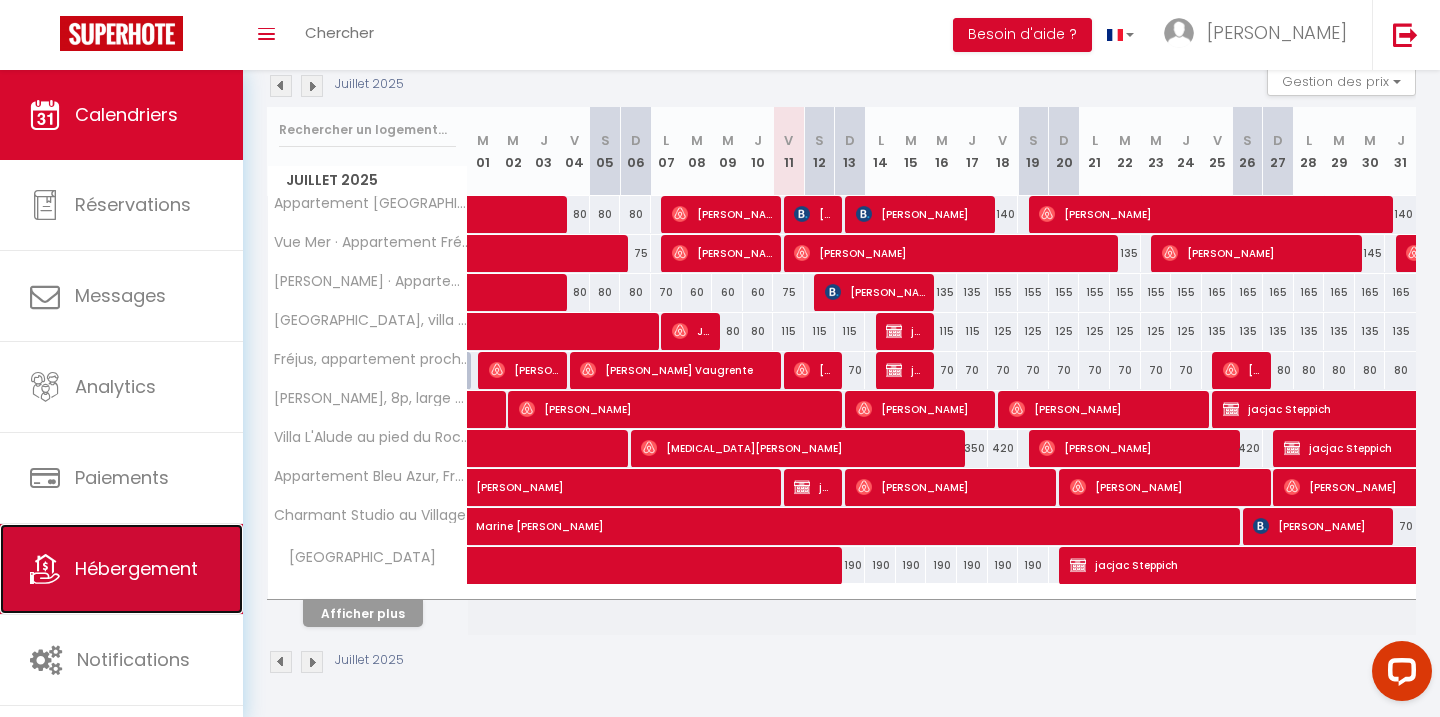 click on "Hébergement" at bounding box center (121, 569) 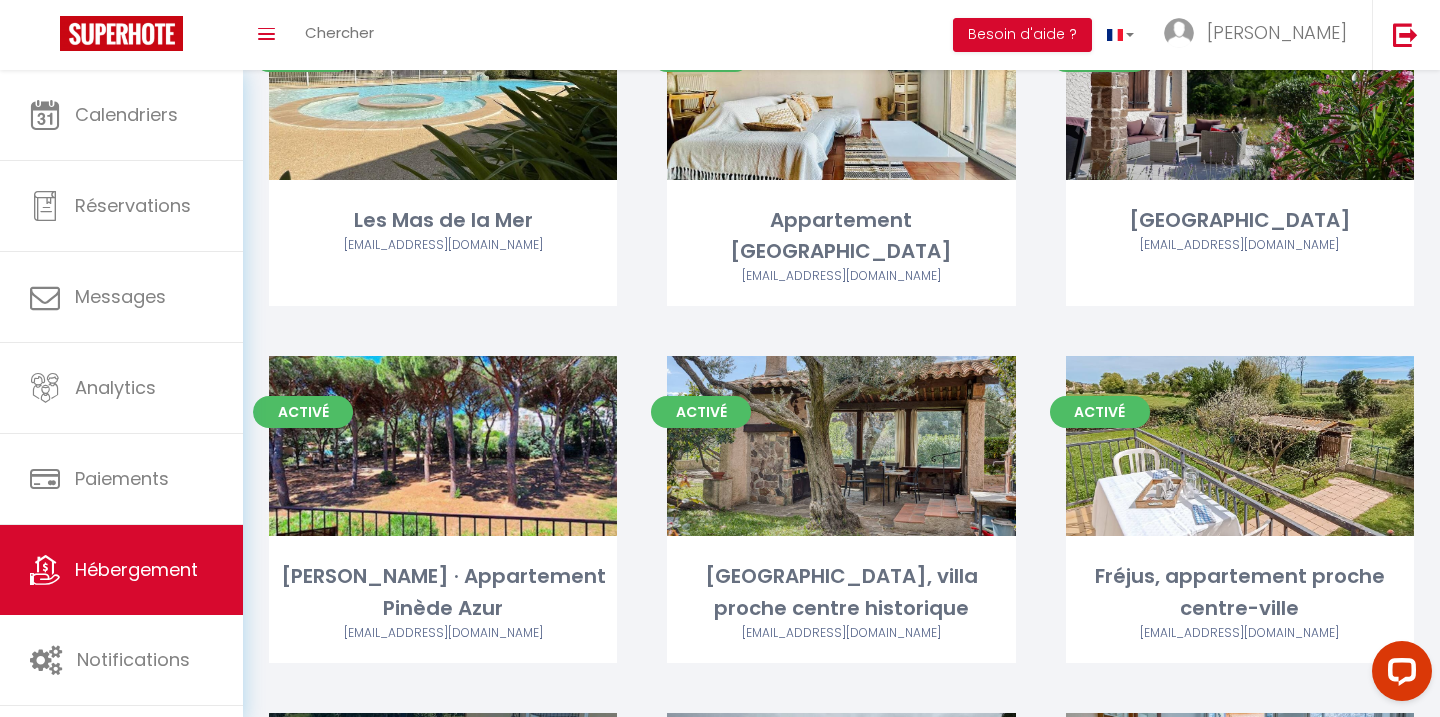 scroll, scrollTop: 573, scrollLeft: 0, axis: vertical 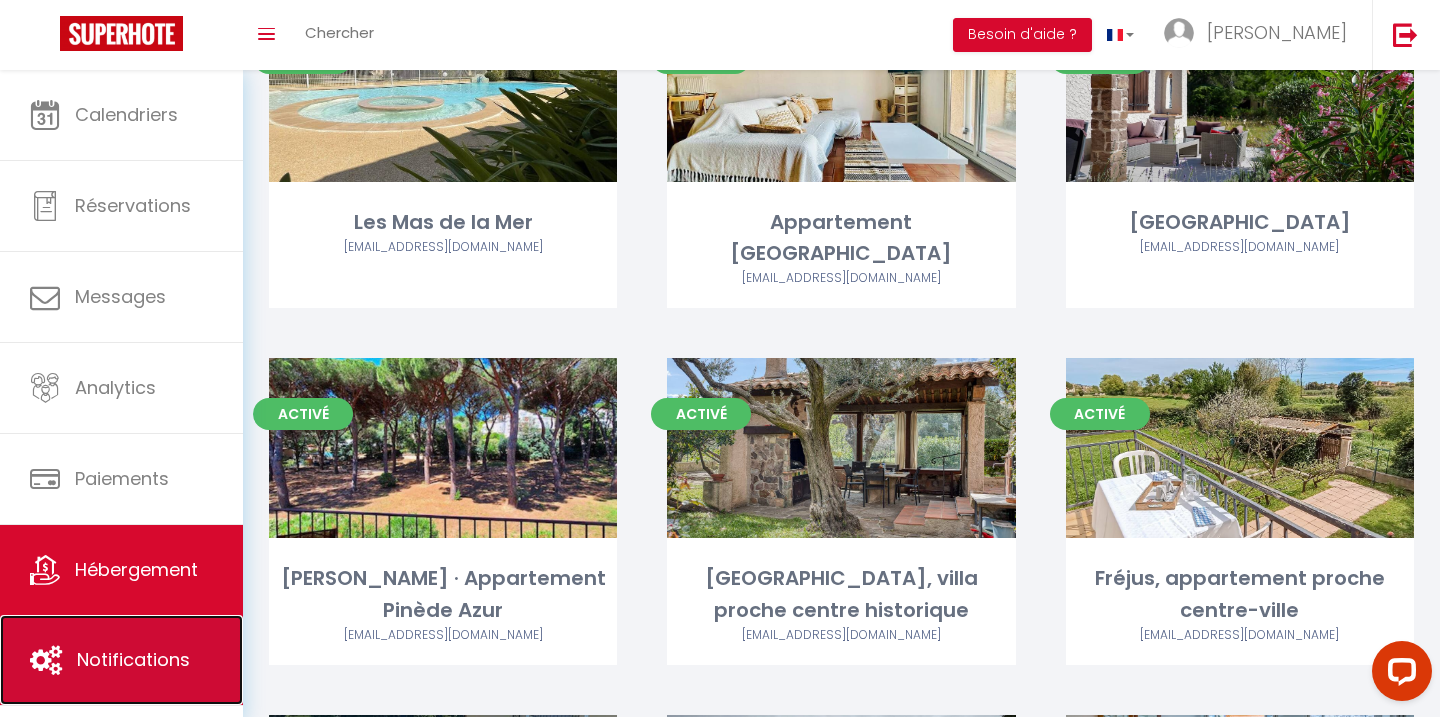 click on "Notifications" at bounding box center (121, 660) 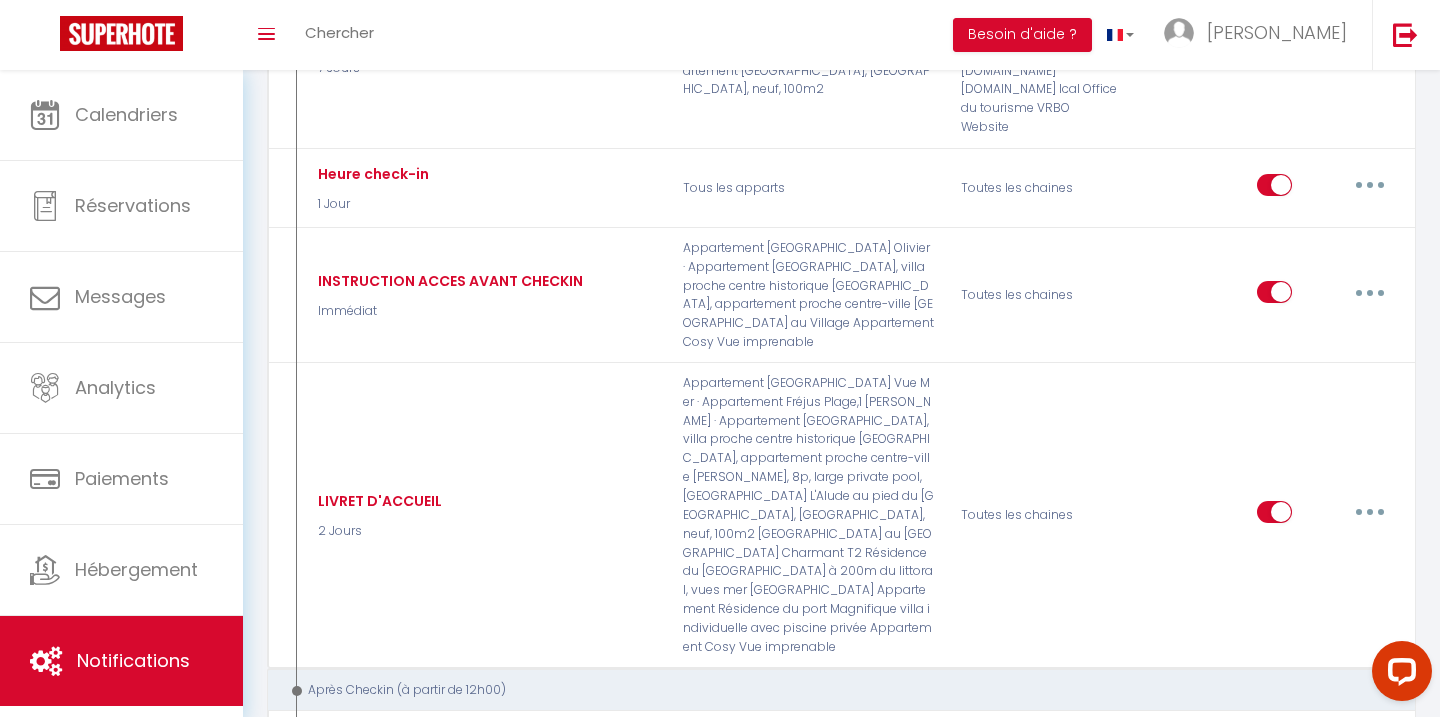 scroll, scrollTop: 1379, scrollLeft: 0, axis: vertical 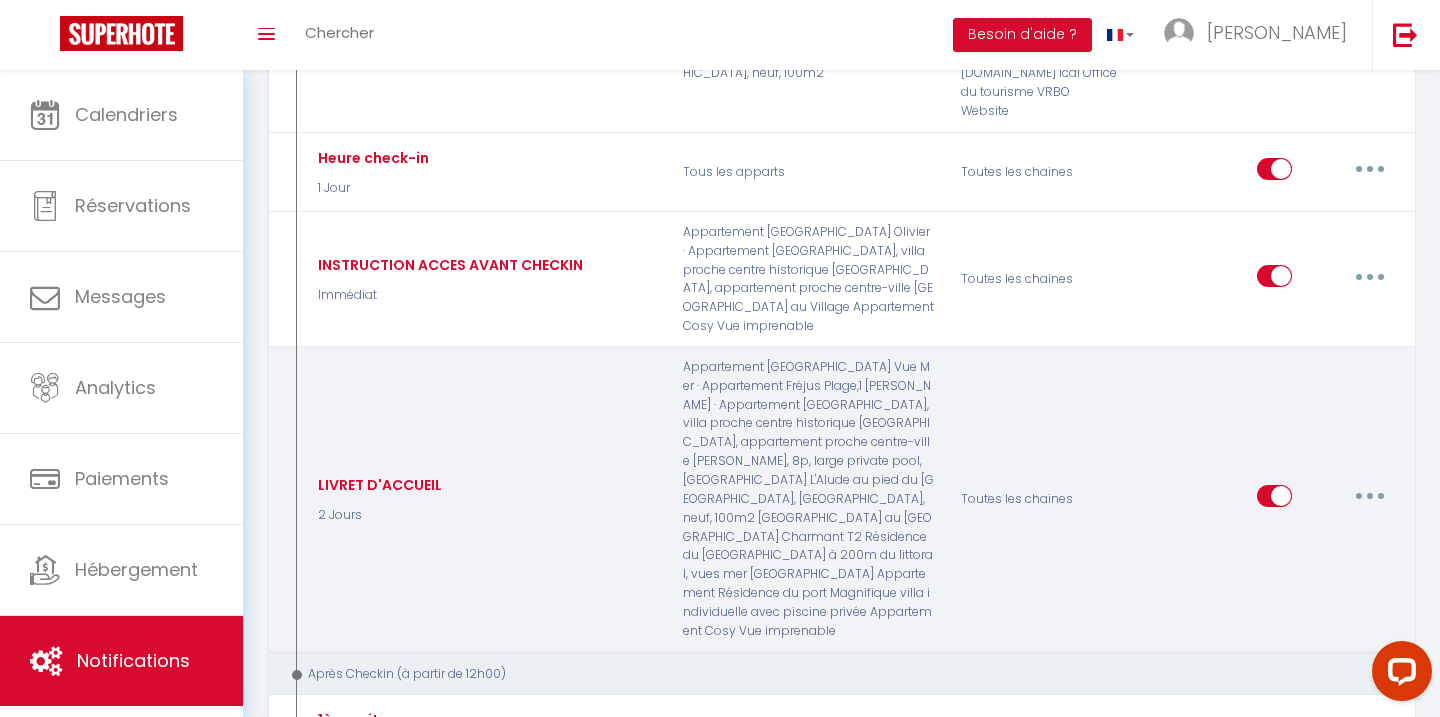 click at bounding box center [1370, 496] 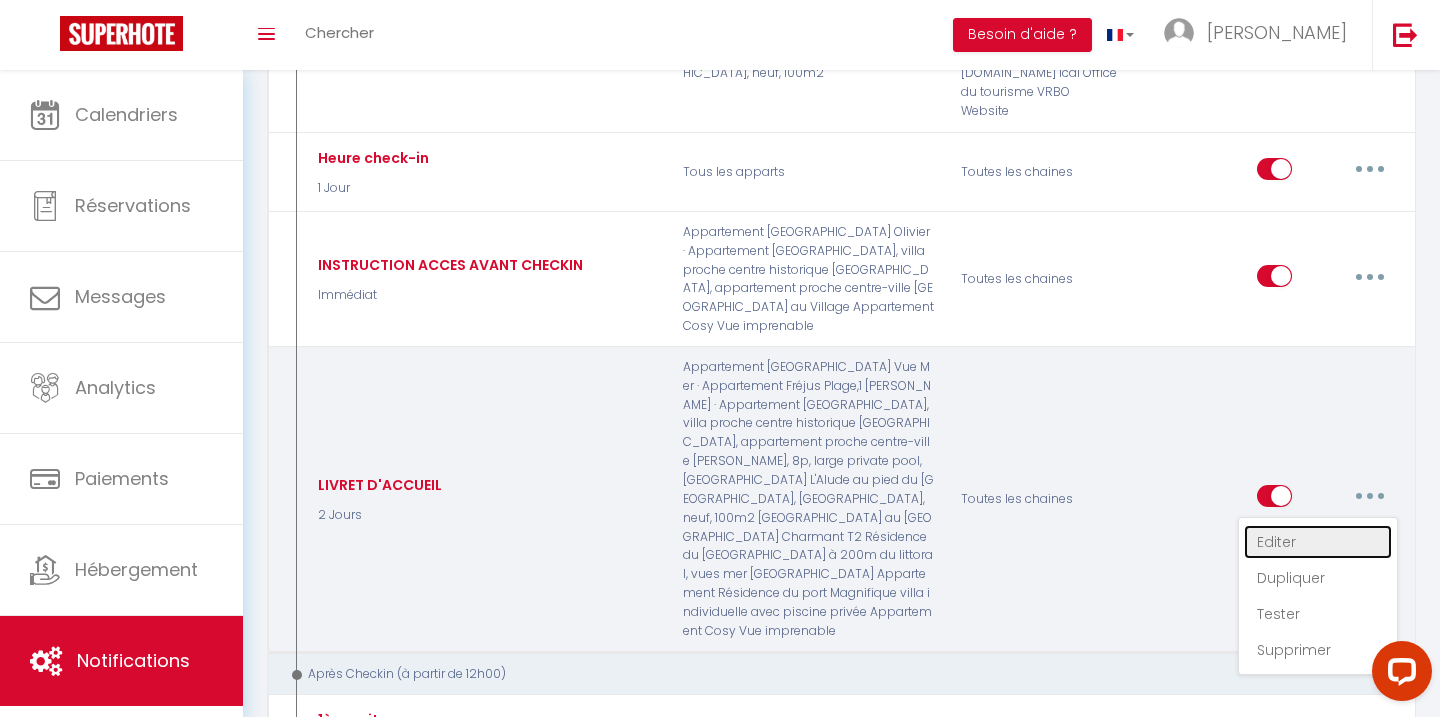 click on "Editer" at bounding box center [1318, 542] 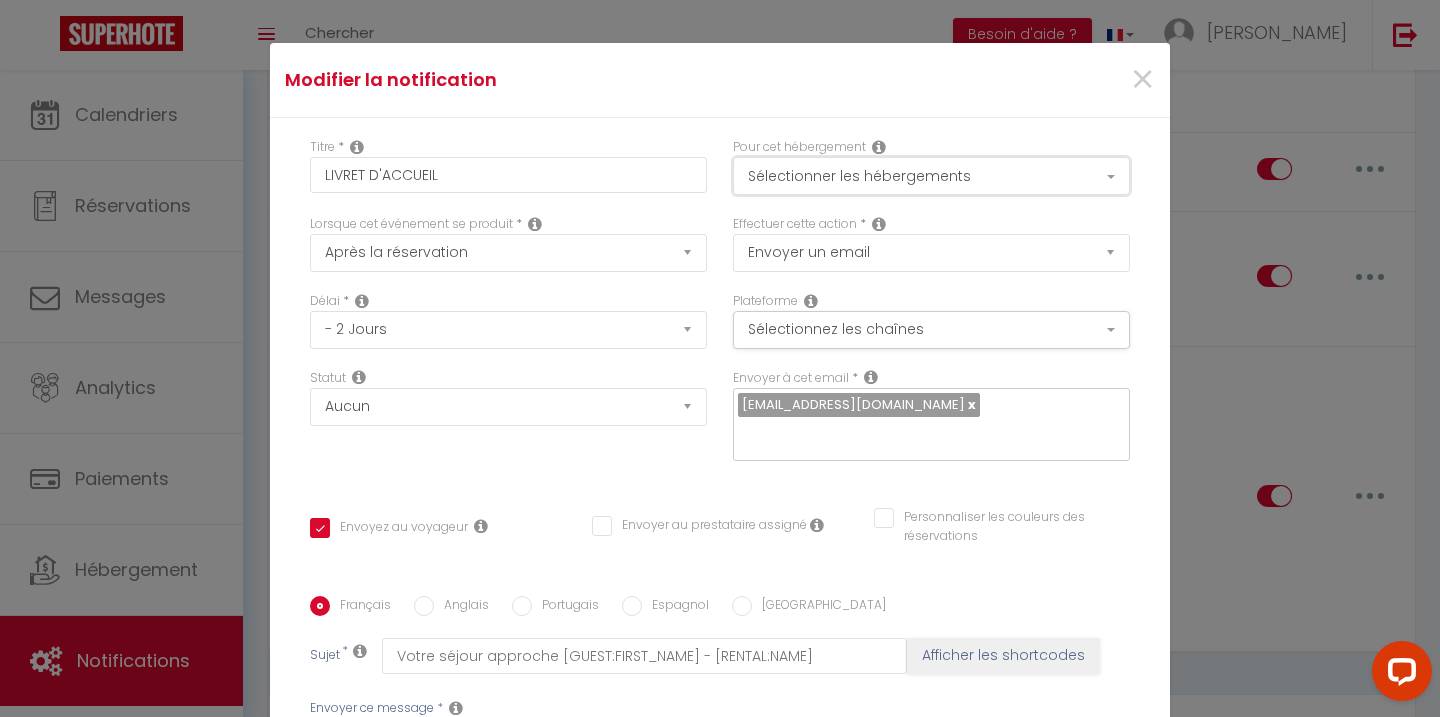 click on "Sélectionner les hébergements" at bounding box center (931, 176) 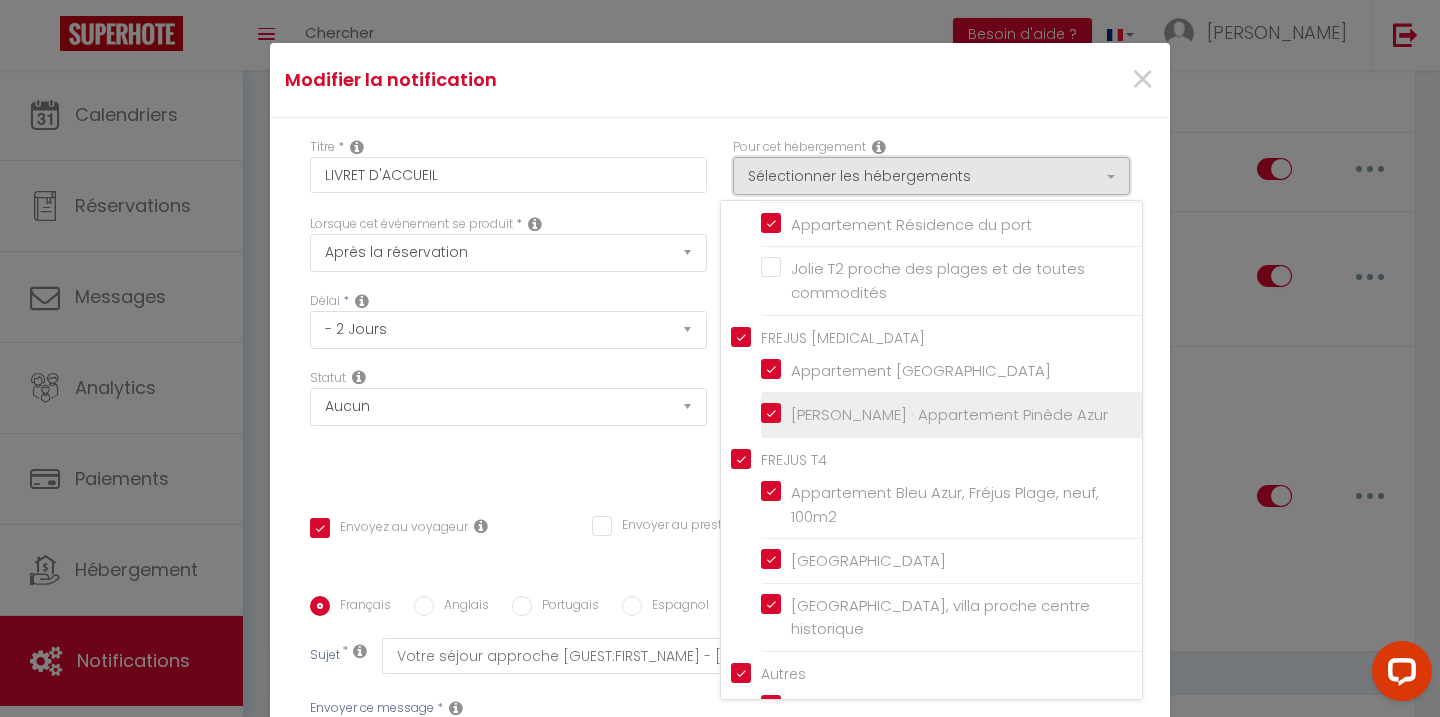 scroll, scrollTop: 1378, scrollLeft: 0, axis: vertical 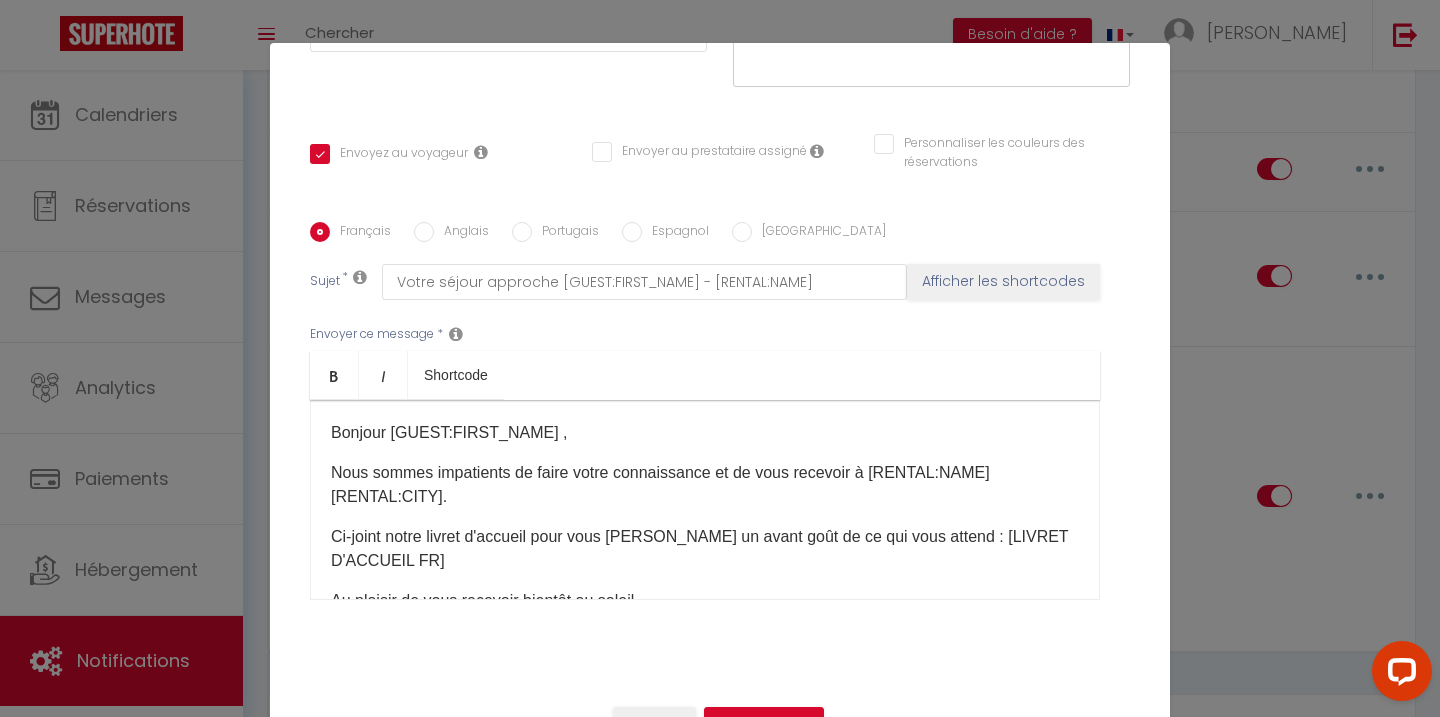 click on "Nous sommes impatients de faire votre connaissance et de vous recevoir à [RENTAL:NAME] [RENTAL:CITY].​​" at bounding box center [705, 485] 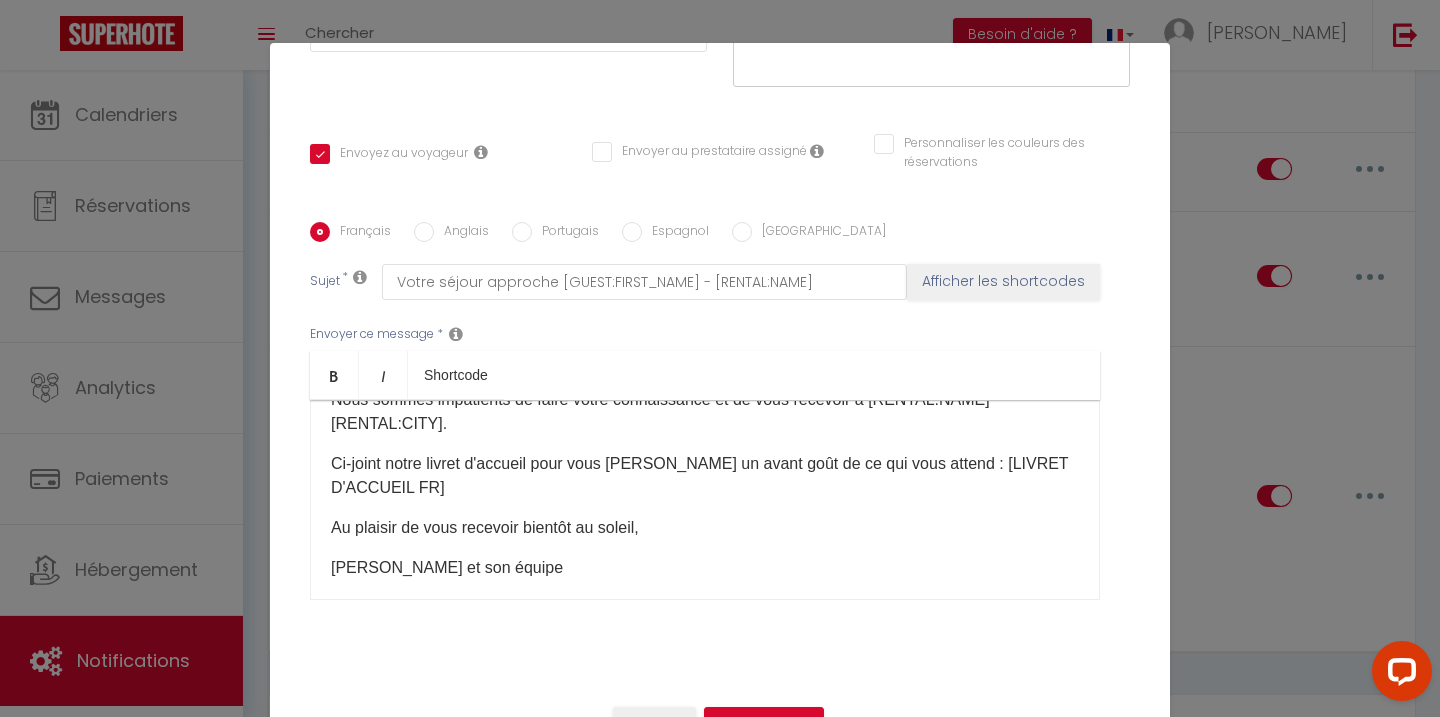 scroll, scrollTop: 94, scrollLeft: 0, axis: vertical 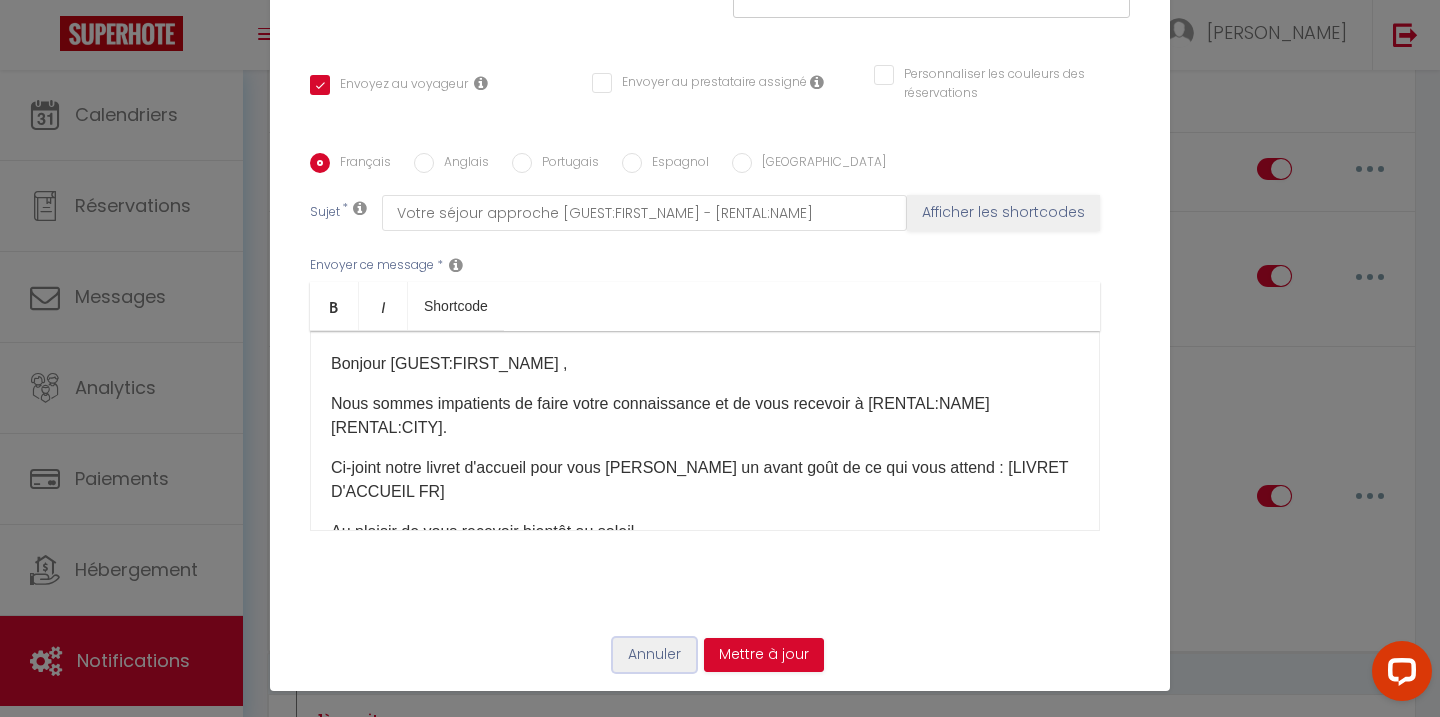 click on "Annuler" at bounding box center [654, 655] 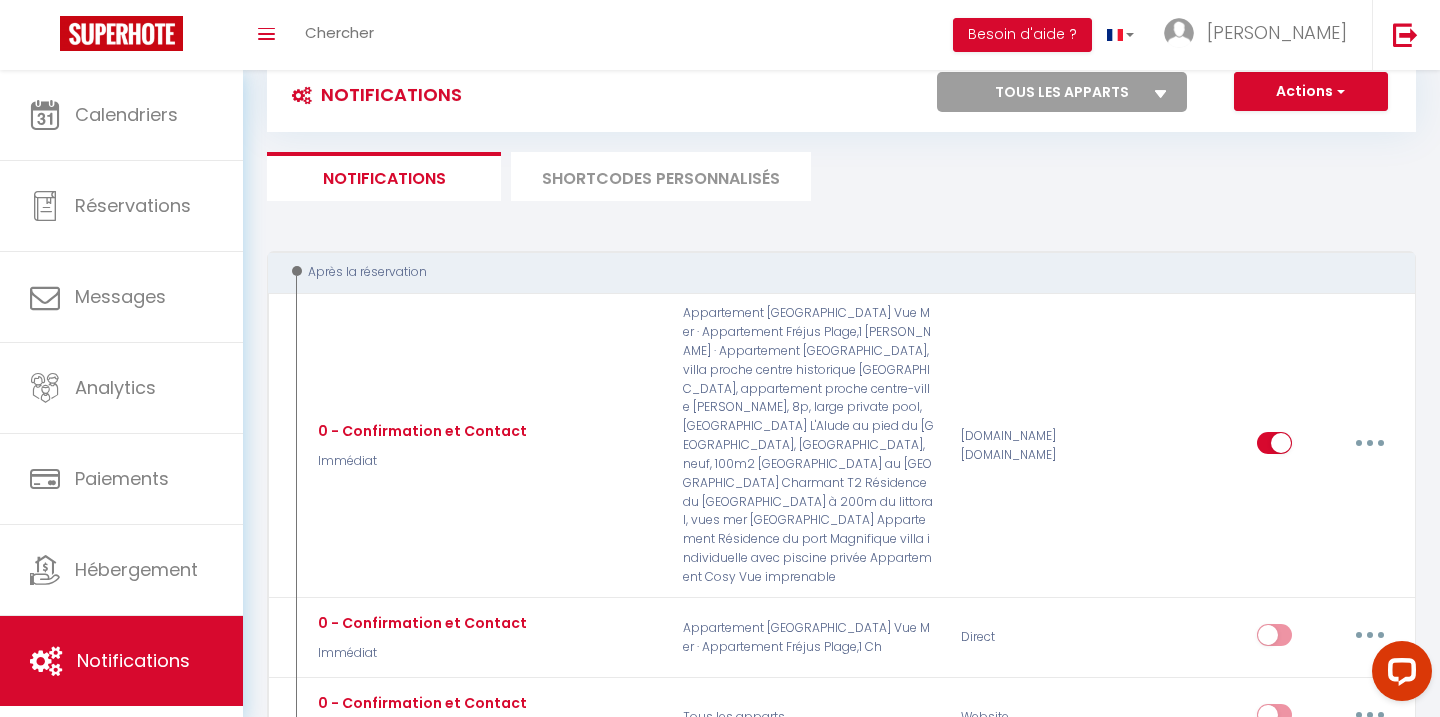 scroll, scrollTop: 0, scrollLeft: 0, axis: both 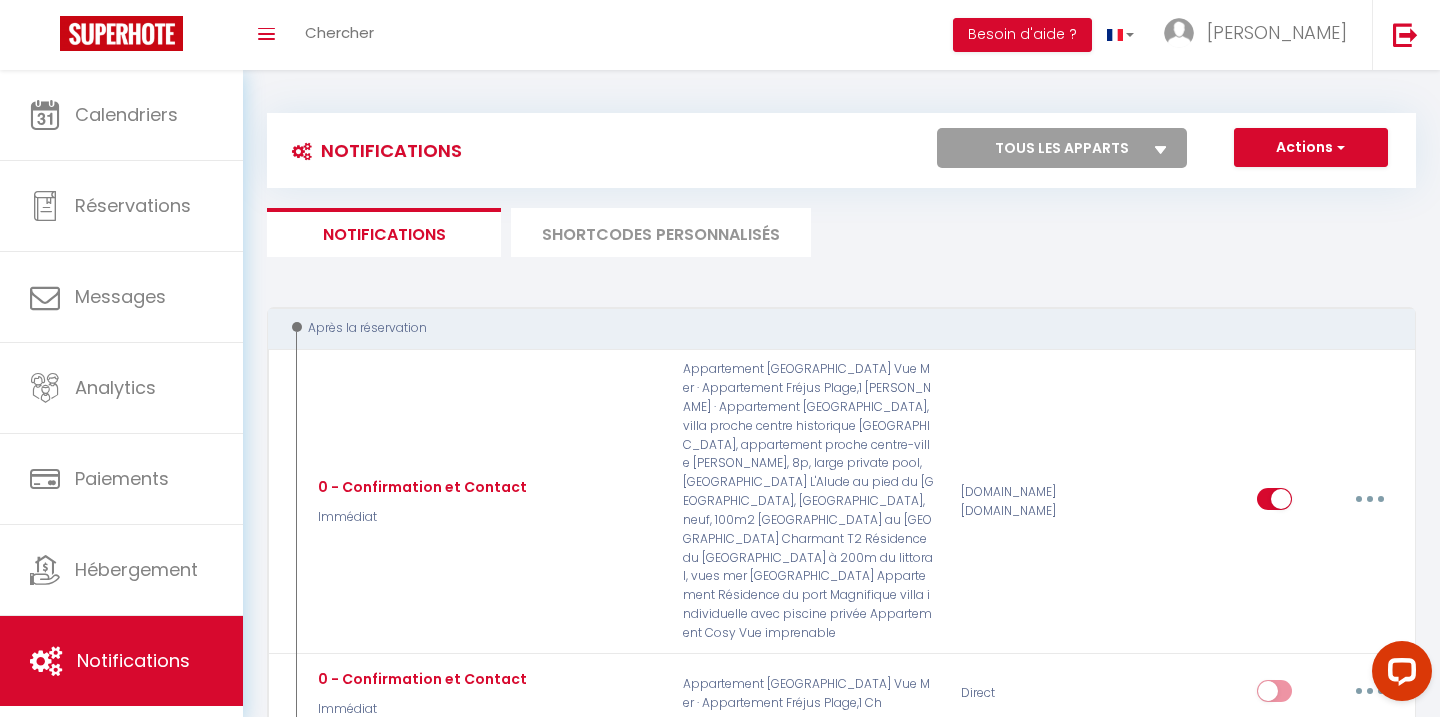 click on "SHORTCODES PERSONNALISÉS" at bounding box center [661, 232] 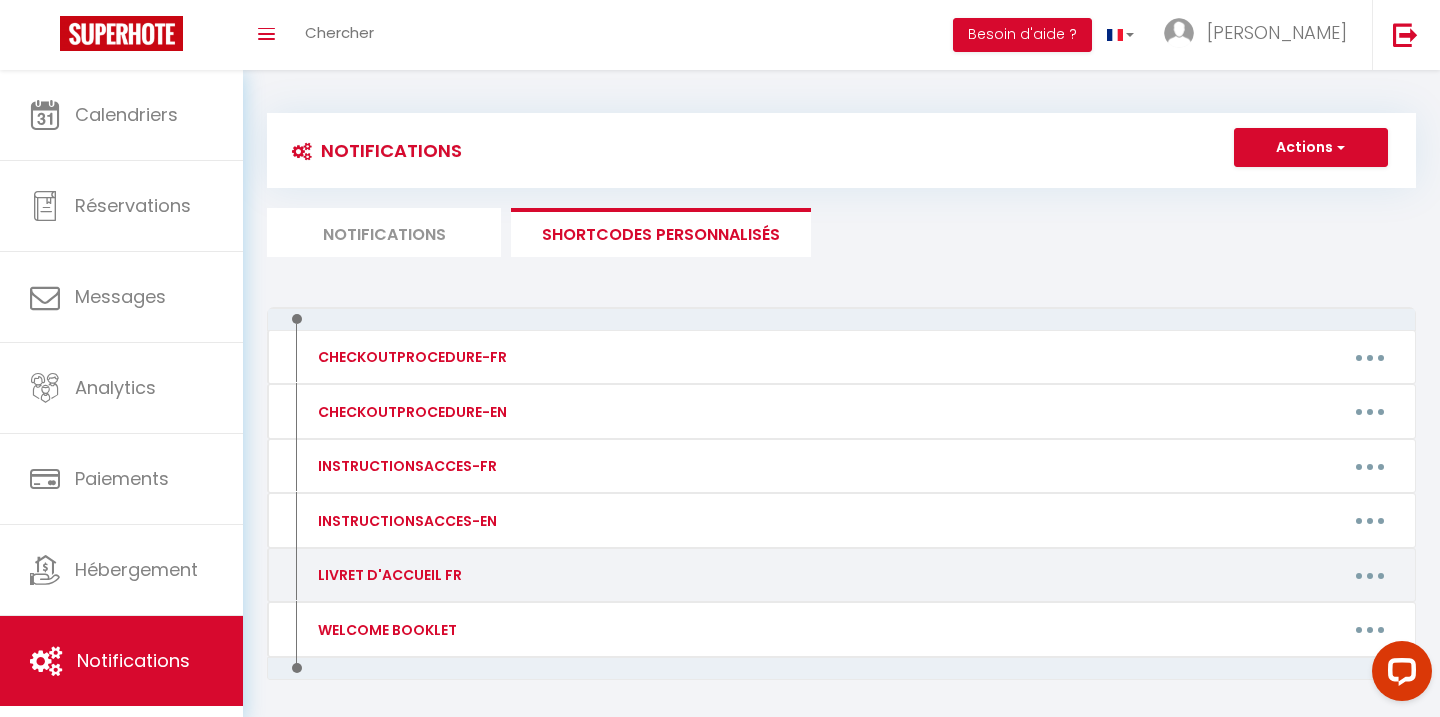 click at bounding box center (1370, 575) 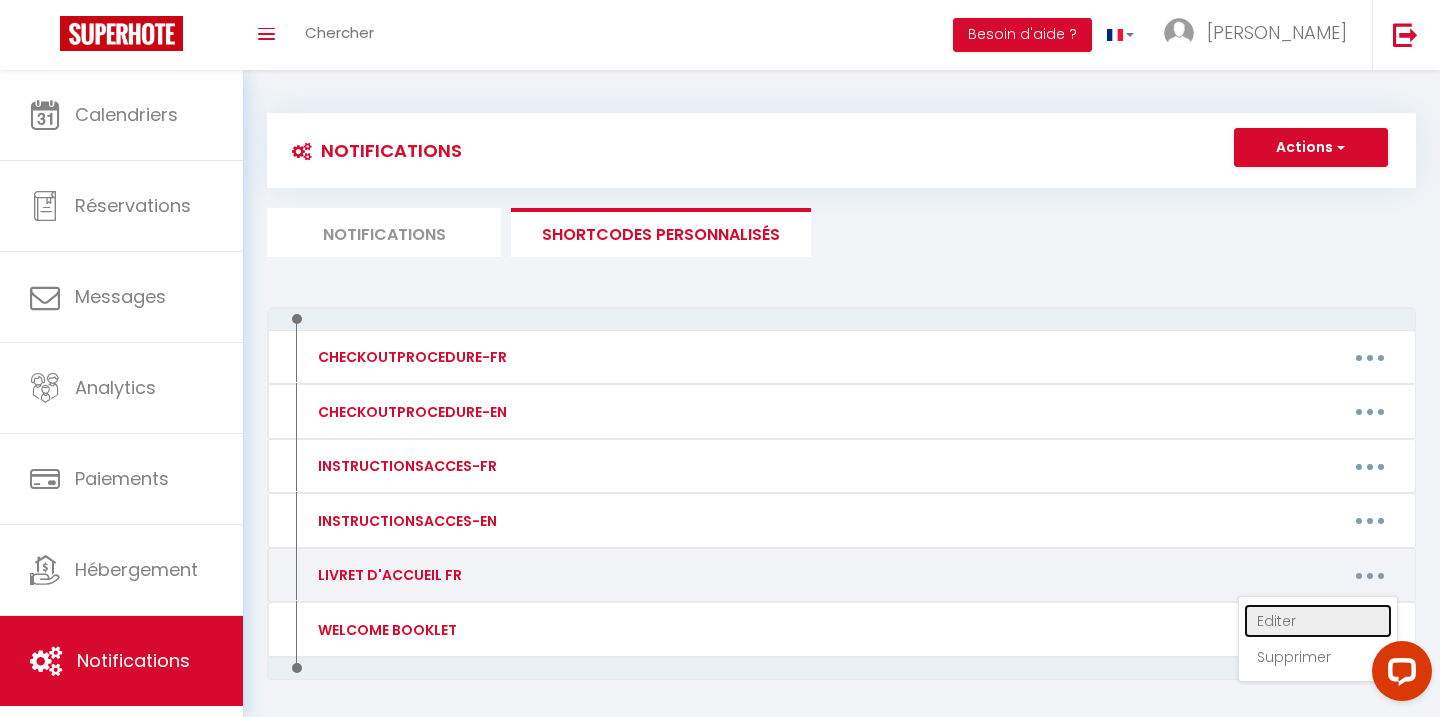 click on "Editer" at bounding box center (1318, 621) 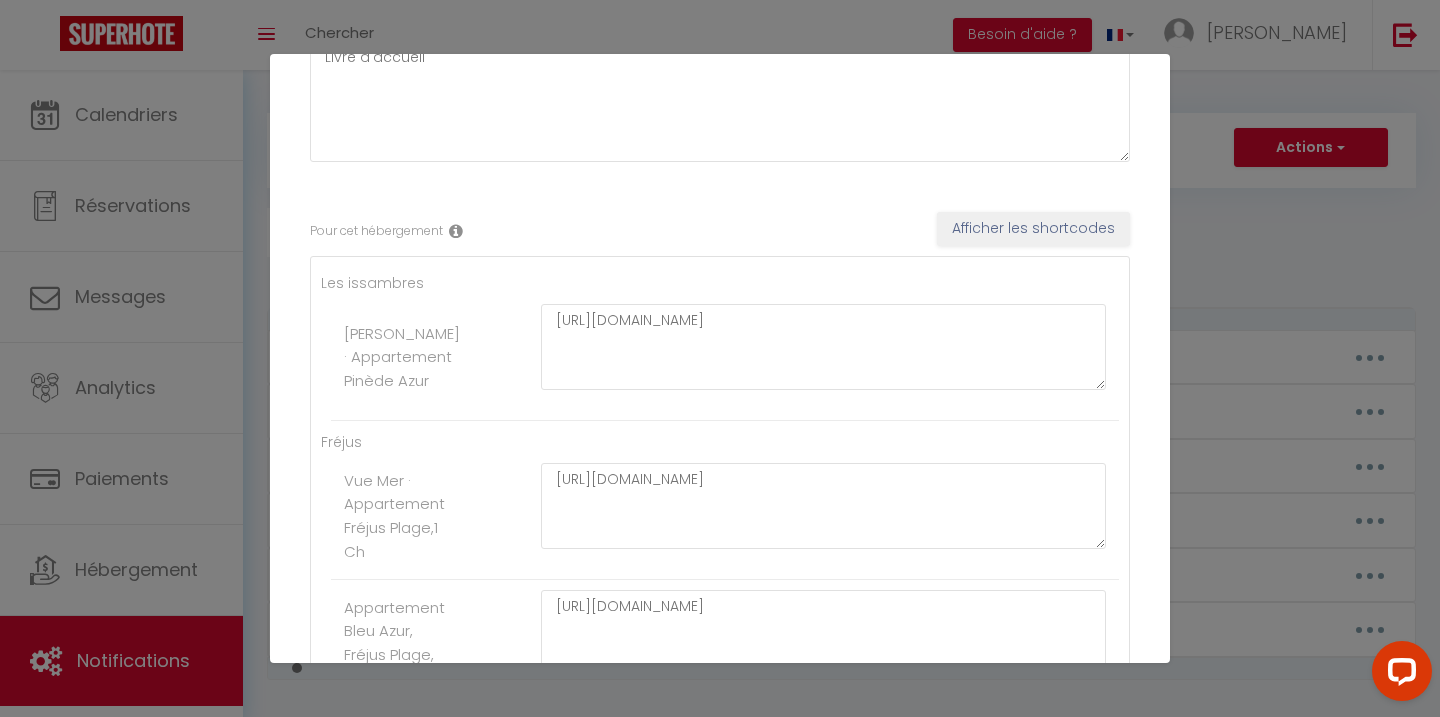 scroll, scrollTop: 219, scrollLeft: 0, axis: vertical 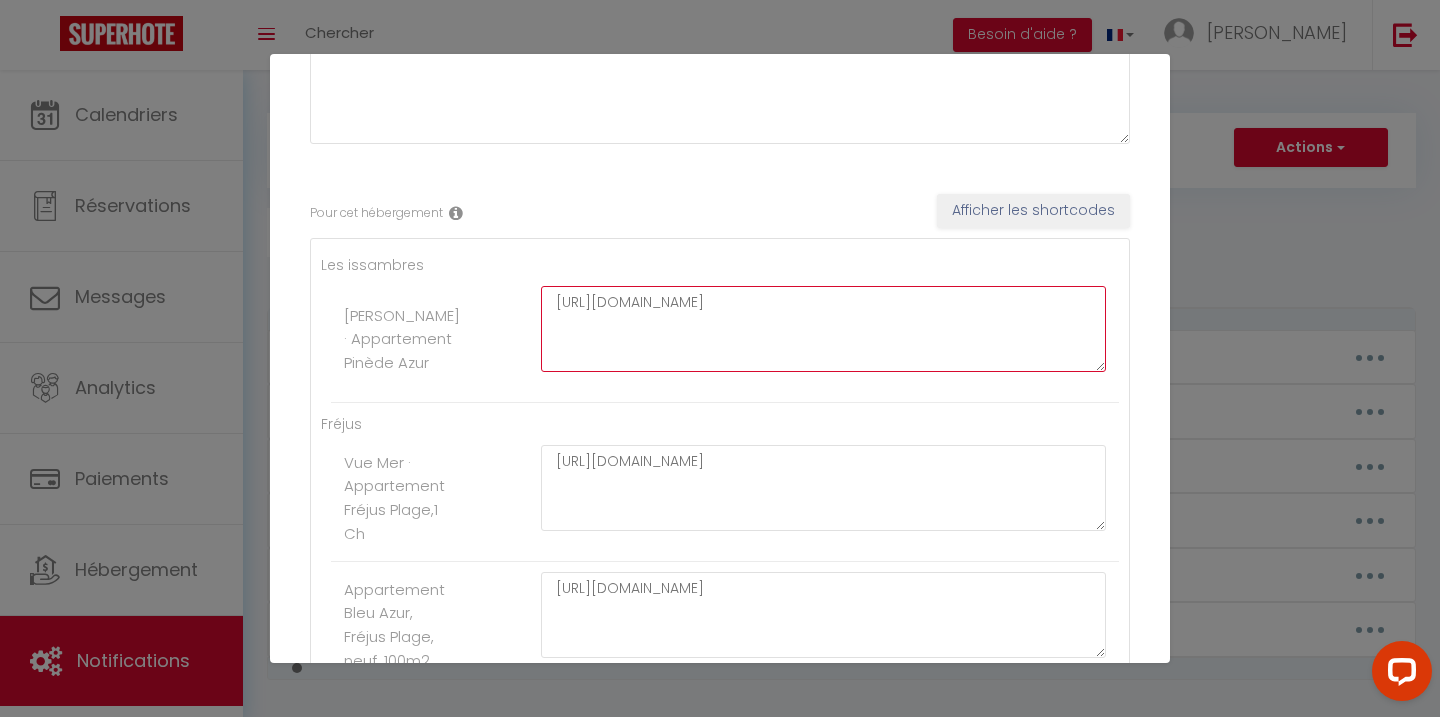 click on "[URL][DOMAIN_NAME]" at bounding box center [823, 329] 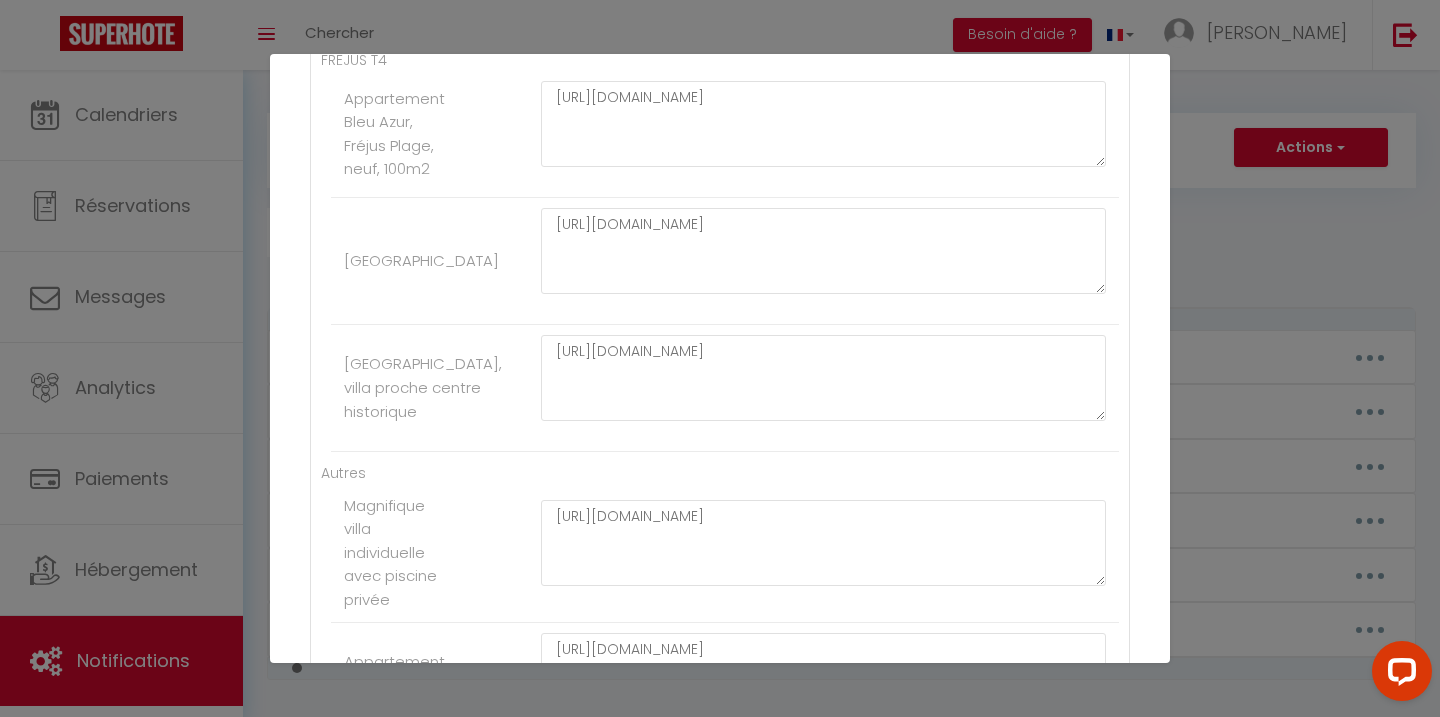 scroll, scrollTop: 4193, scrollLeft: 0, axis: vertical 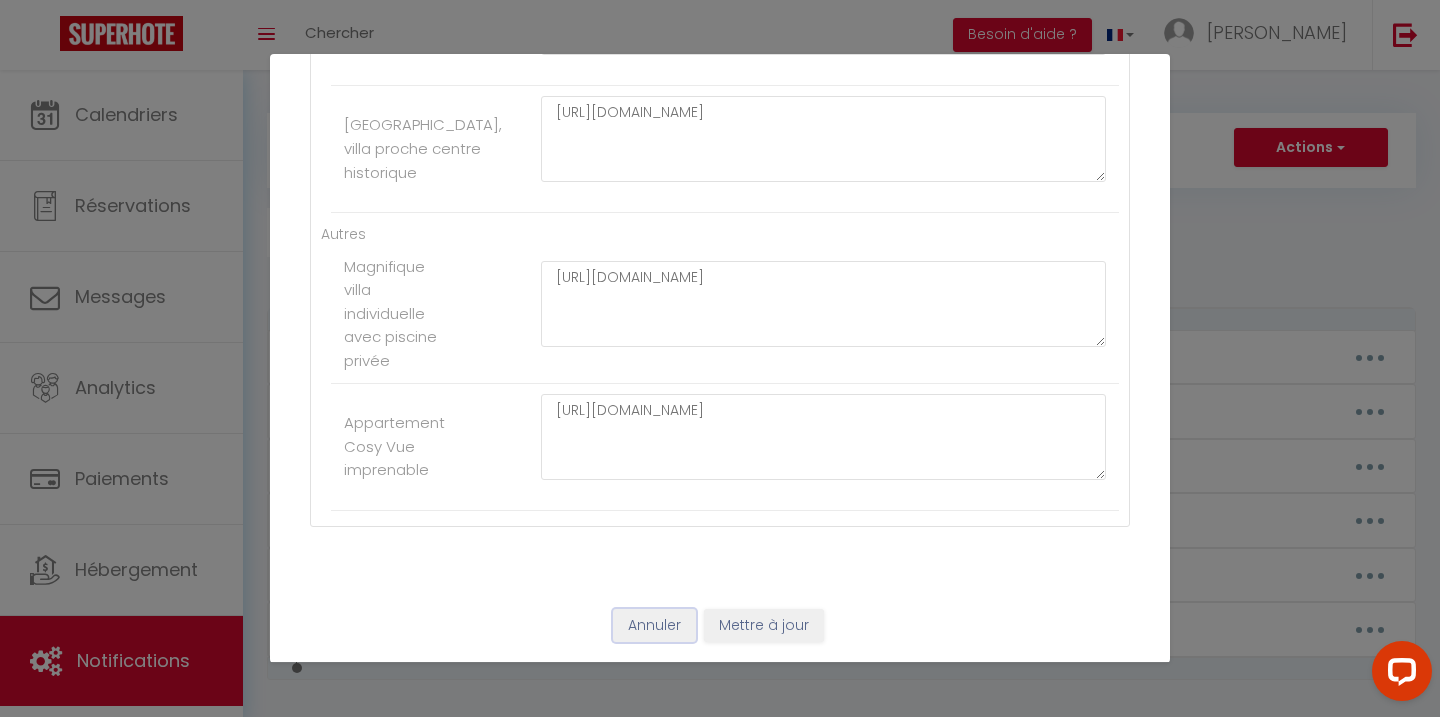click on "Annuler" at bounding box center (654, 626) 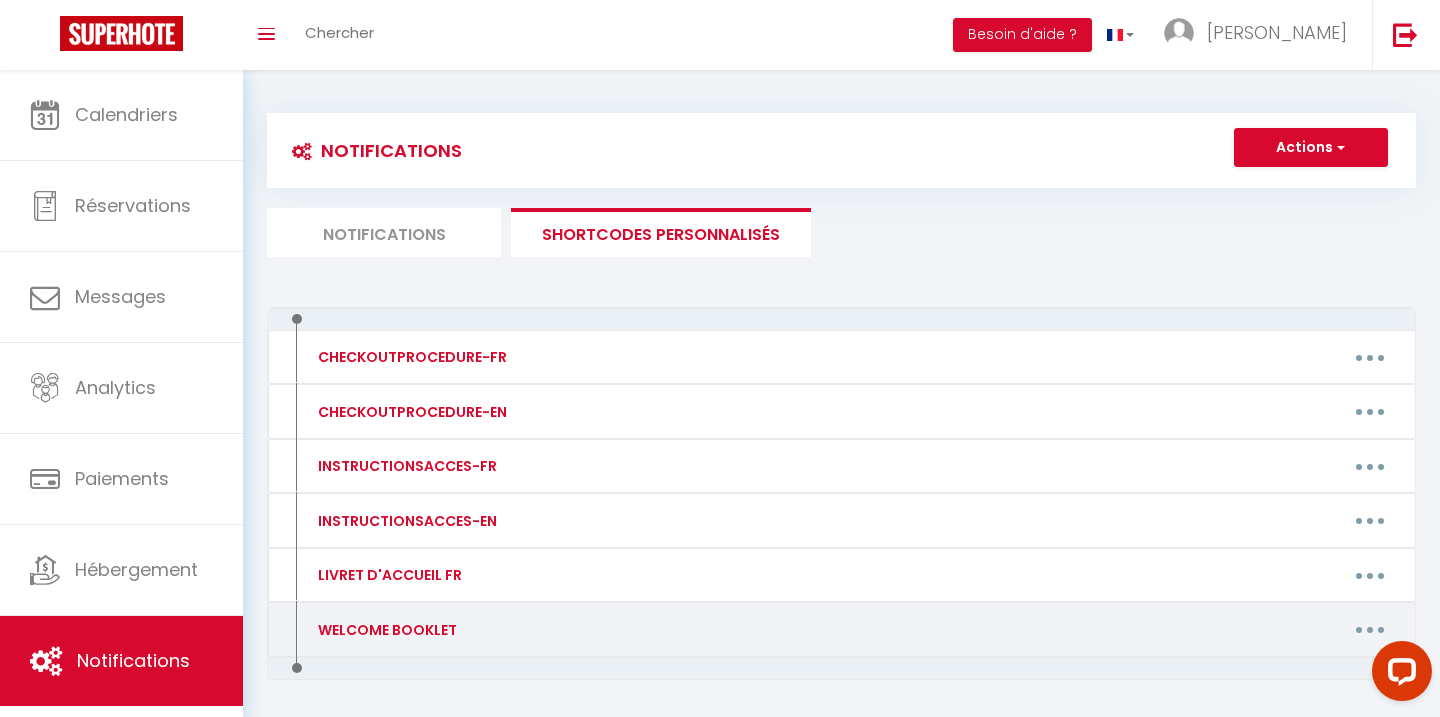 click at bounding box center [1370, 630] 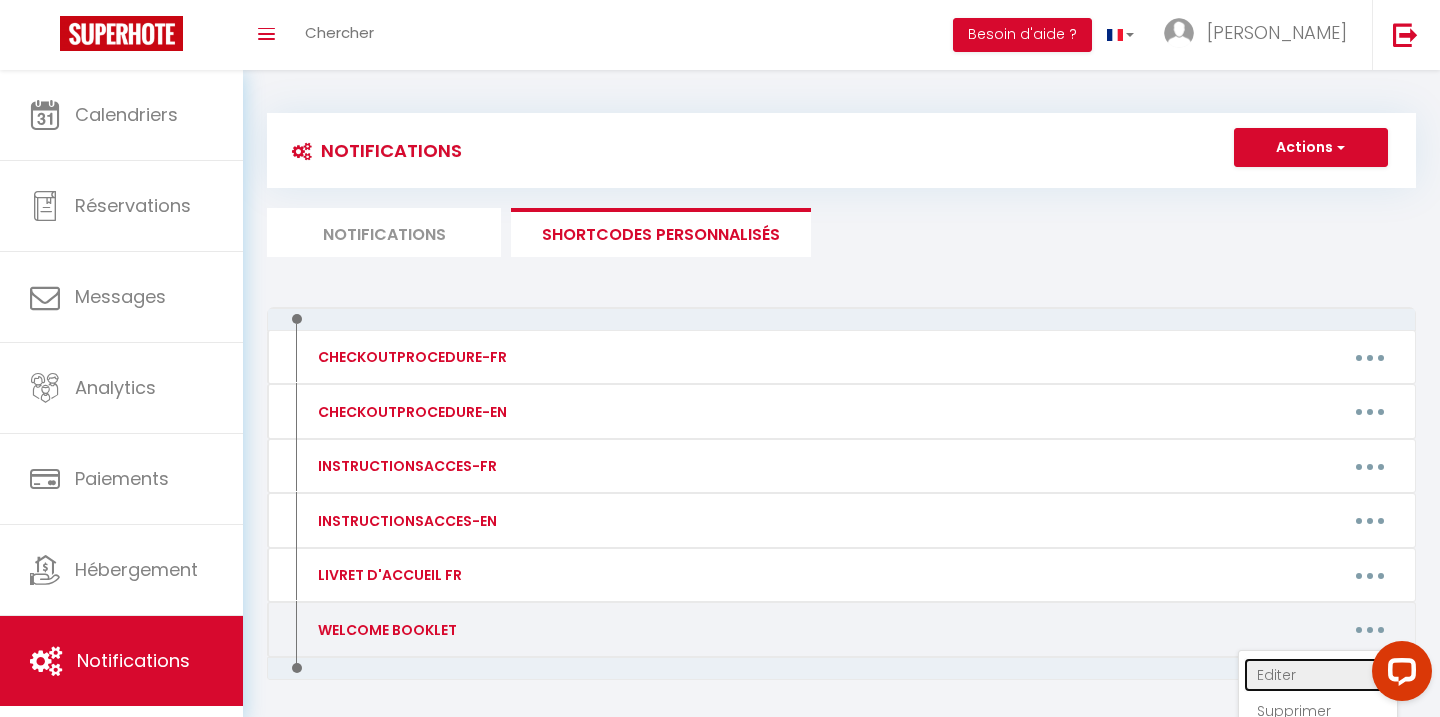 click on "Editer" at bounding box center (1318, 675) 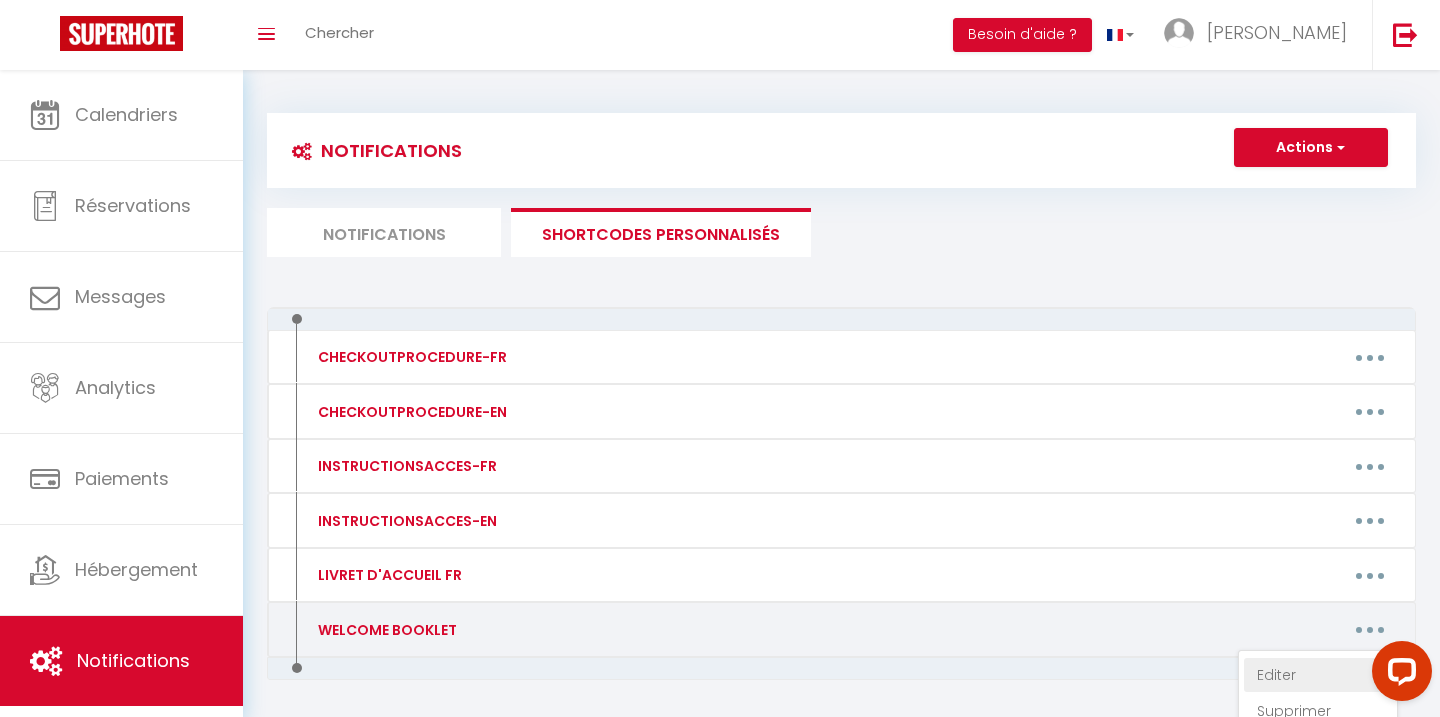 type on "WELCOME BOOKLET" 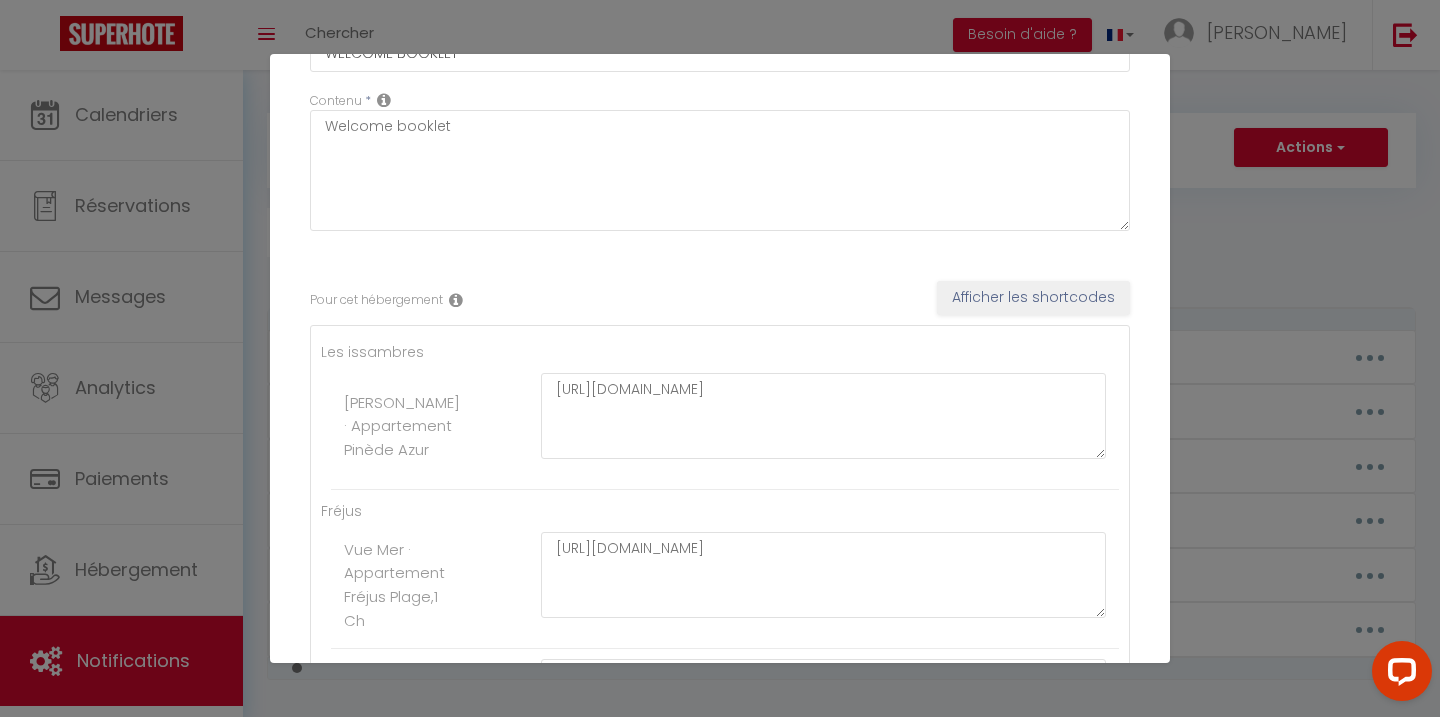 scroll, scrollTop: 149, scrollLeft: 0, axis: vertical 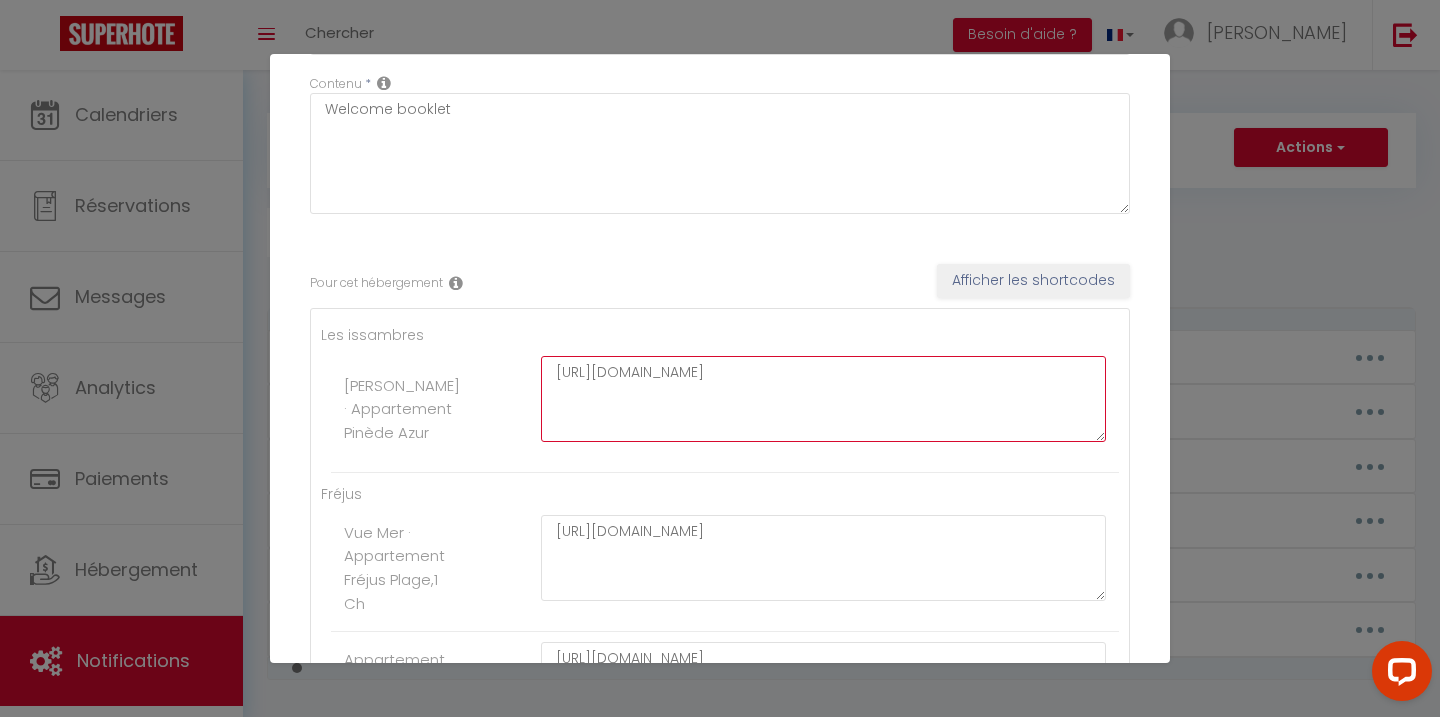 click on "[URL][DOMAIN_NAME]" at bounding box center [823, 399] 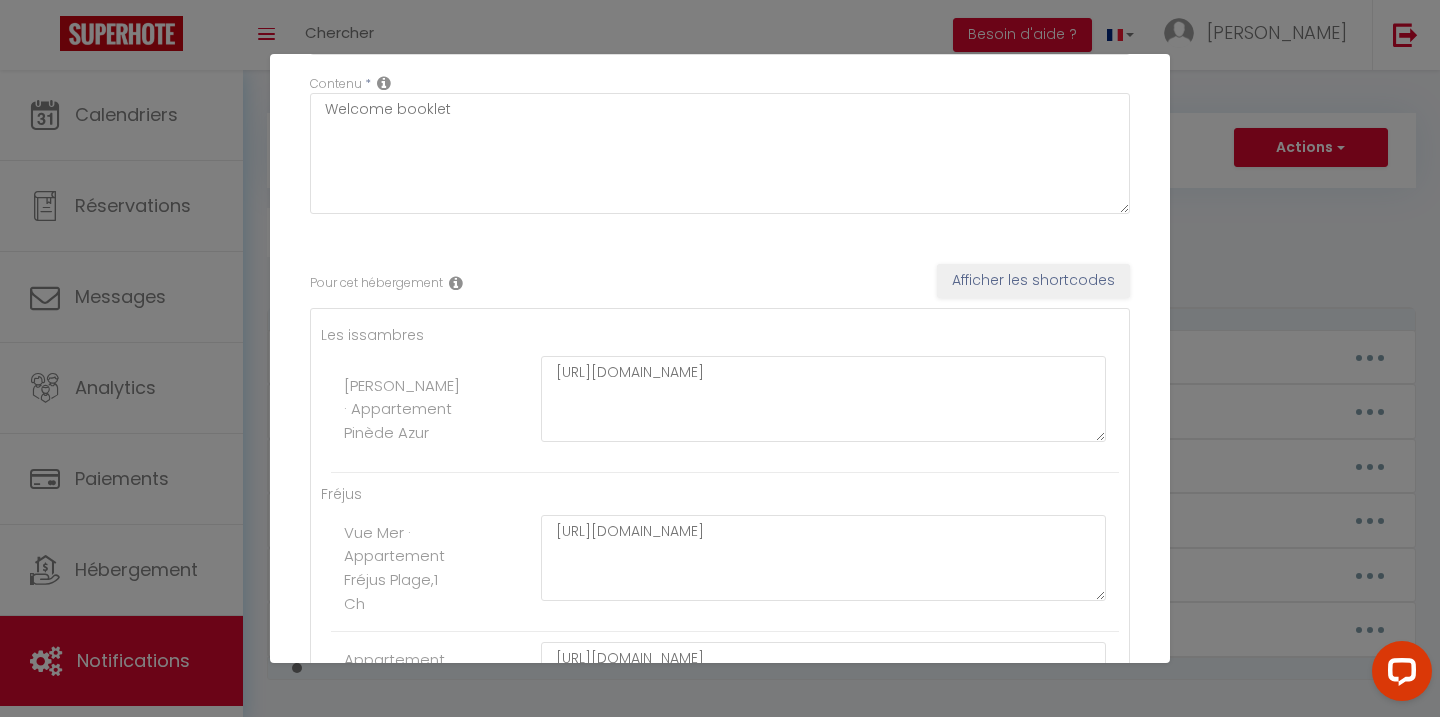 click on "Pour cet hébergement     Afficher les shortcodes   Les issambres   Olivier · Appartement Pinède Azur     [URL][DOMAIN_NAME] Fréjus   Vue Mer · Appartement Fréjus Plage,1 Ch     [URL][DOMAIN_NAME] Appartement Bleu Azur, Fréjus Plage, neuf, 100m2     [URL][DOMAIN_NAME] Fréjus, villa proche centre historique     [URL][DOMAIN_NAME] Fréjus, appartement proche centre-ville     [URL][DOMAIN_NAME] [PERSON_NAME], 8p, large private pool, Frejus     [URL][DOMAIN_NAME] [GEOGRAPHIC_DATA]   Villa L'Alude au pied du Rocher     [URL][DOMAIN_NAME] [GEOGRAPHIC_DATA]     [URL][DOMAIN_NAME] [GEOGRAPHIC_DATA][PERSON_NAME] T2  Résidence du Parc     [URL][DOMAIN_NAME] [GEOGRAPHIC_DATA]   [GEOGRAPHIC_DATA]     [URL][DOMAIN_NAME] [GEOGRAPHIC_DATA]   Appartement [GEOGRAPHIC_DATA]     [URL][DOMAIN_NAME] [GEOGRAPHIC_DATA] à 200m du littoral, vues mer     [URL][DOMAIN_NAME] Les Mas de la Mer     [URL][DOMAIN_NAME] FREJUS T5   Villa de Charme à 200m du littoral, vues mer             FREJUS STD" at bounding box center (720, 2405) 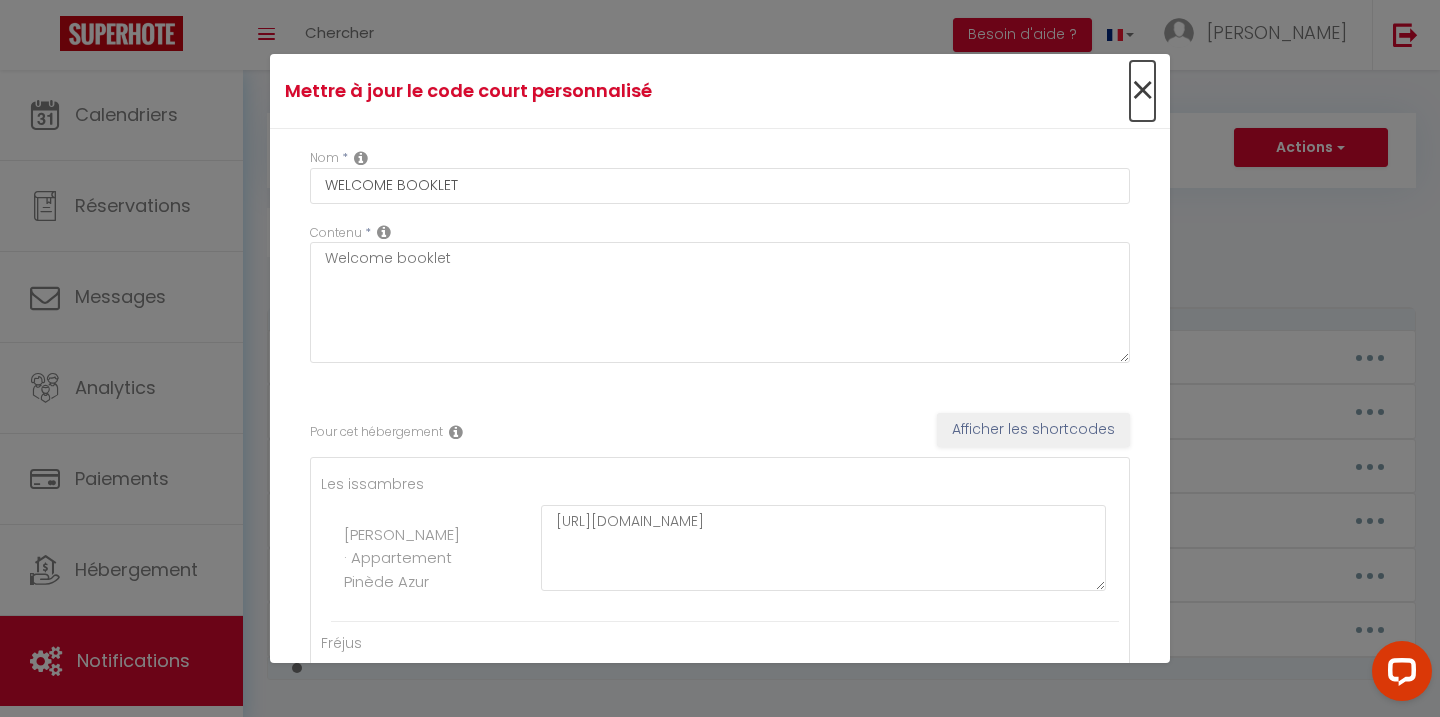 click on "×" at bounding box center [1142, 91] 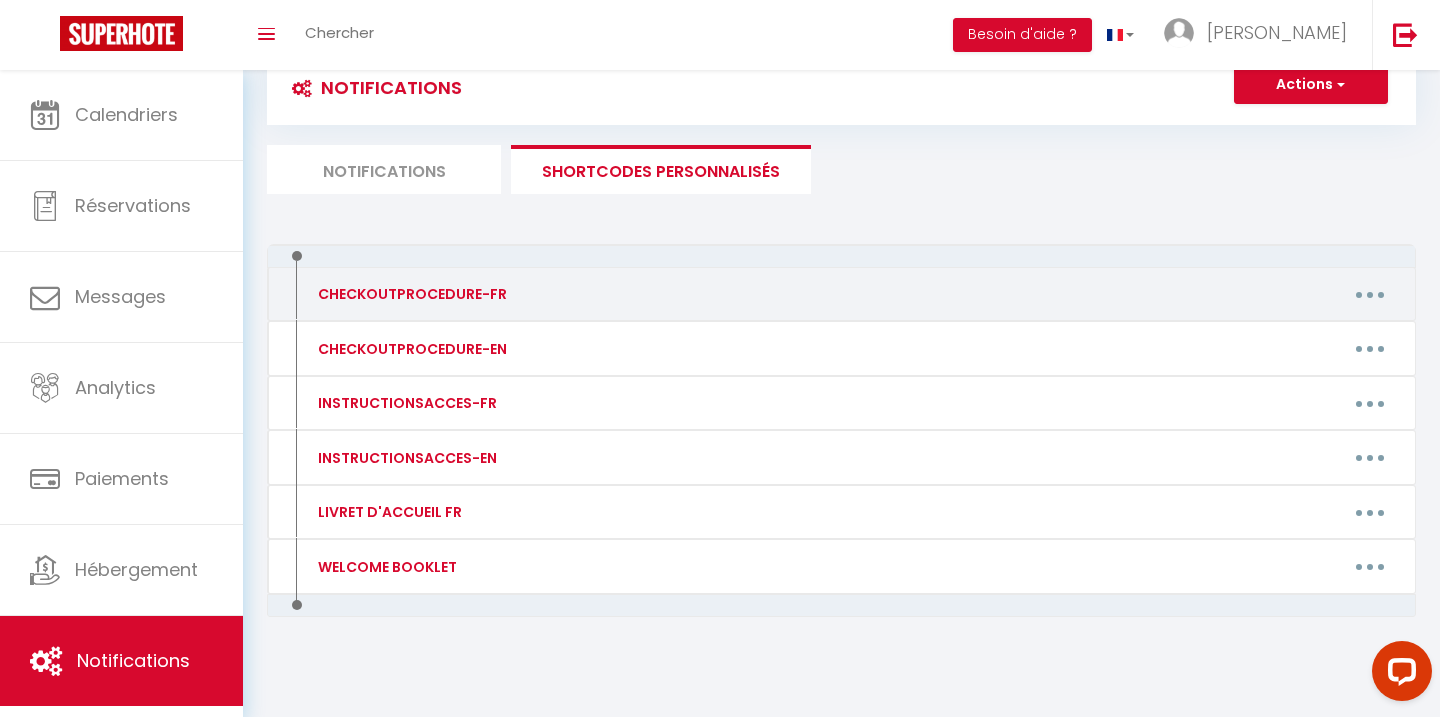scroll, scrollTop: 66, scrollLeft: 0, axis: vertical 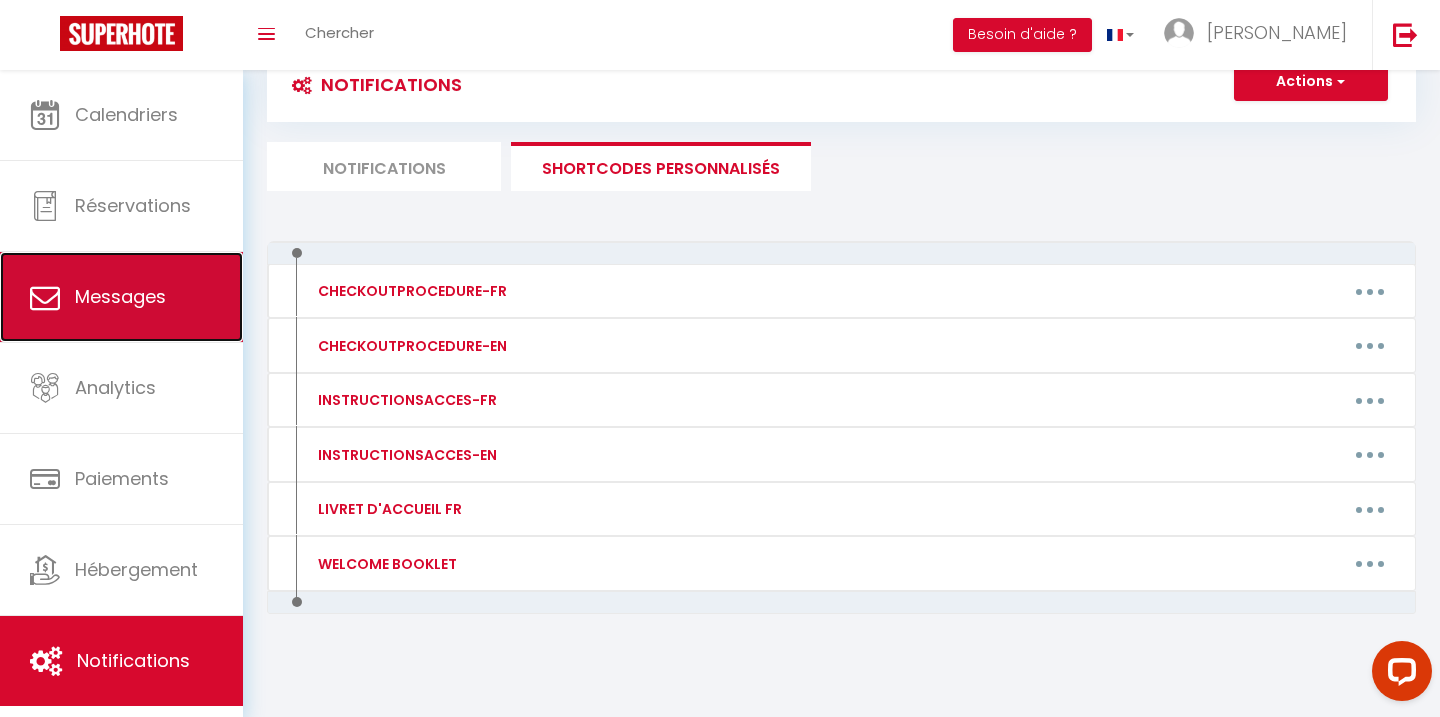click on "Messages" at bounding box center [121, 297] 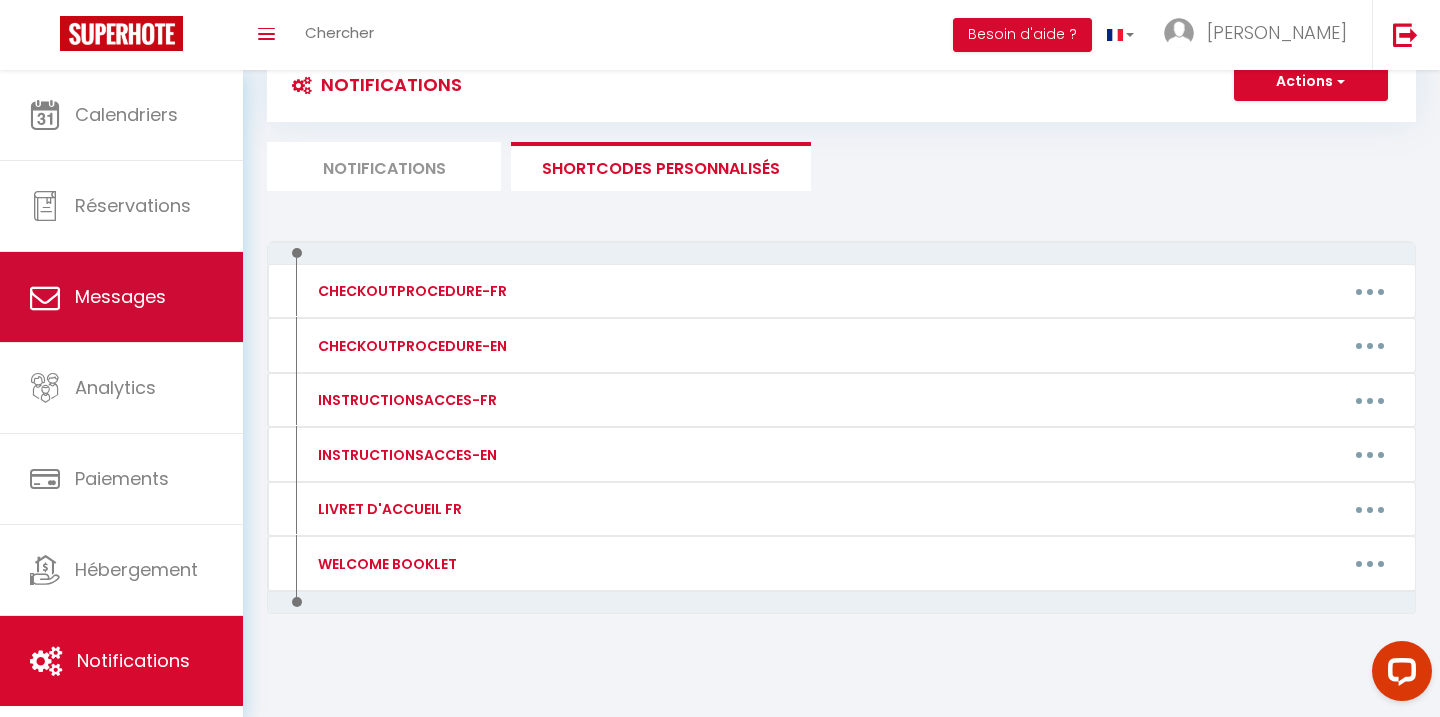 select on "message" 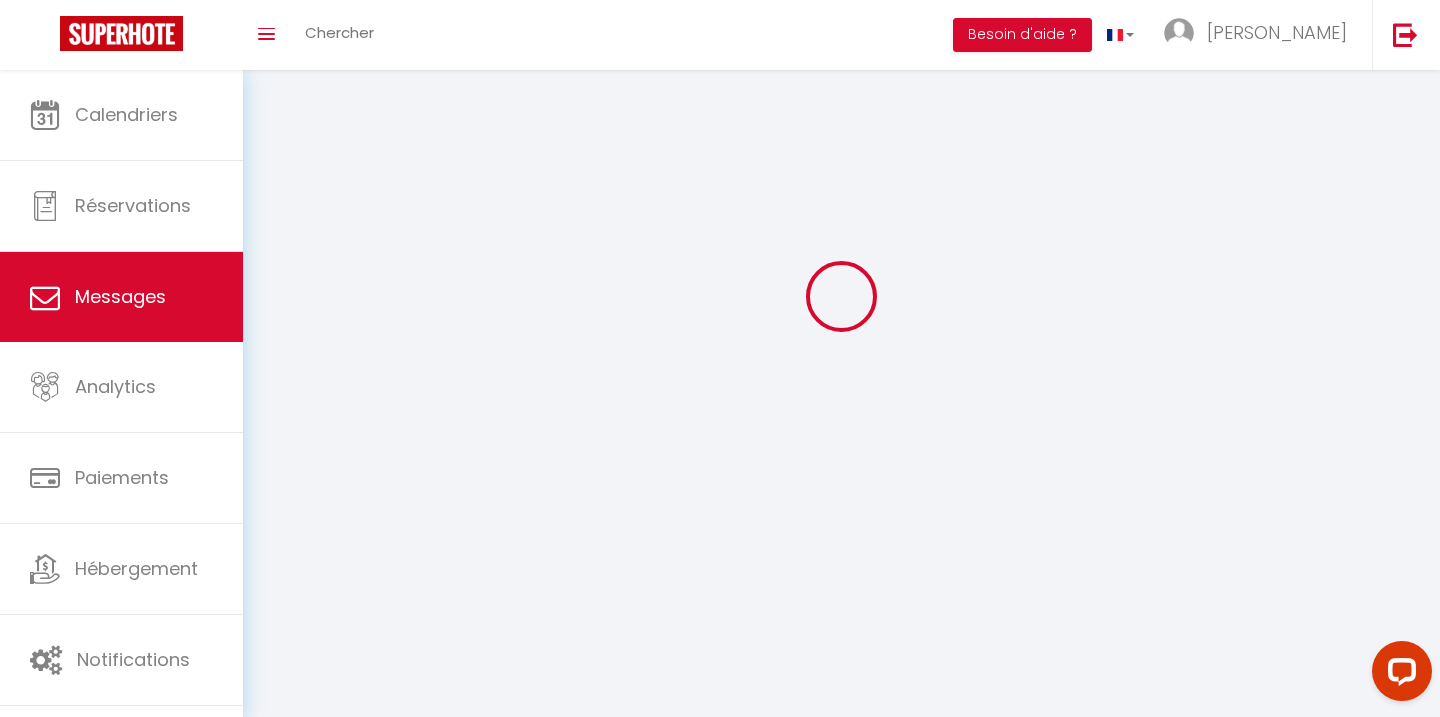 scroll, scrollTop: 0, scrollLeft: 0, axis: both 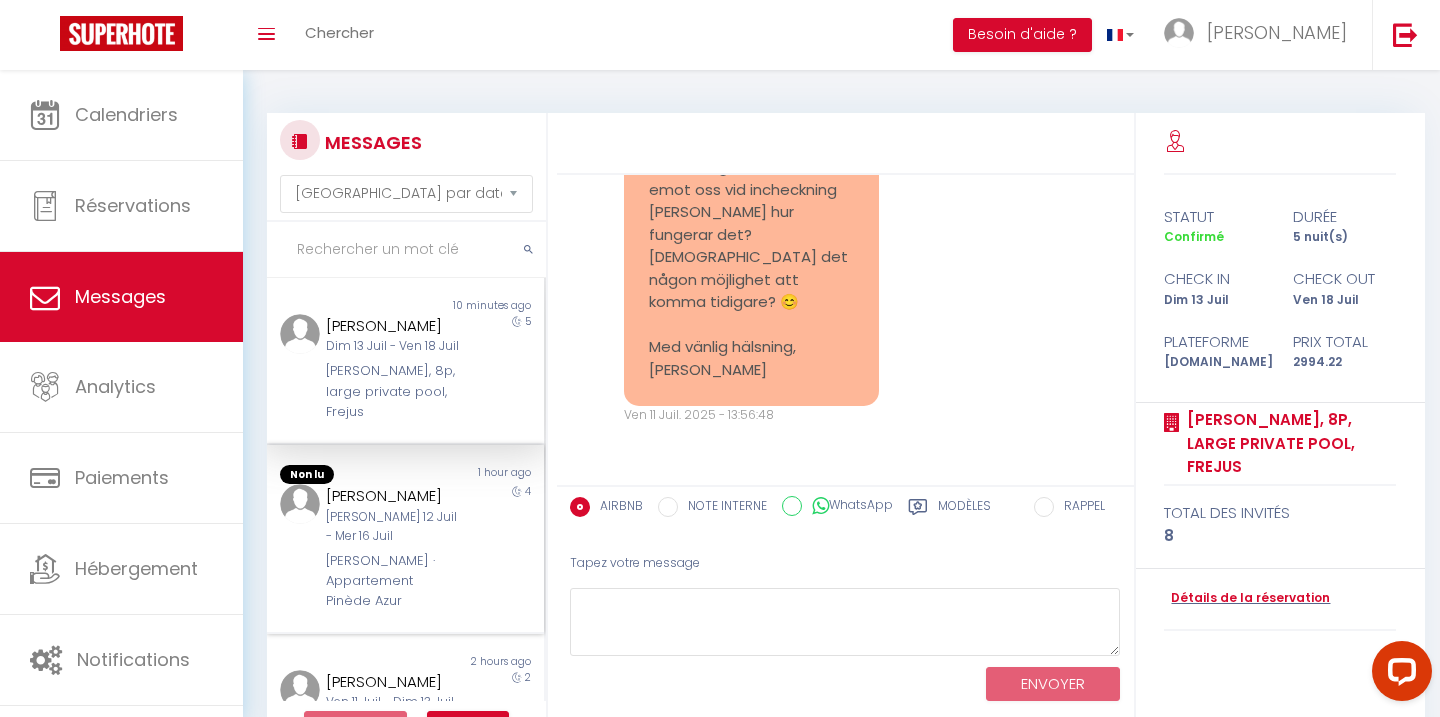 click on "[PERSON_NAME] · Appartement Pinède Azur" at bounding box center (393, 581) 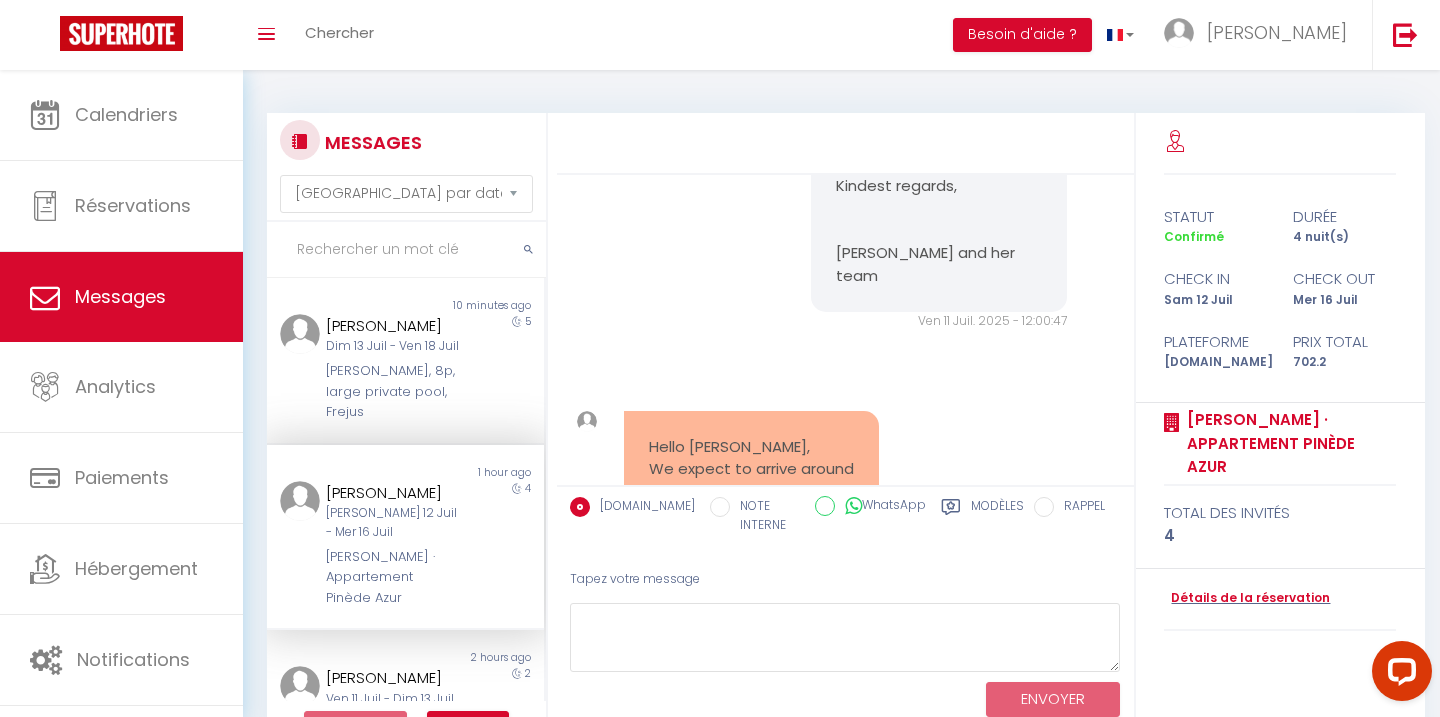 scroll, scrollTop: 3603, scrollLeft: 0, axis: vertical 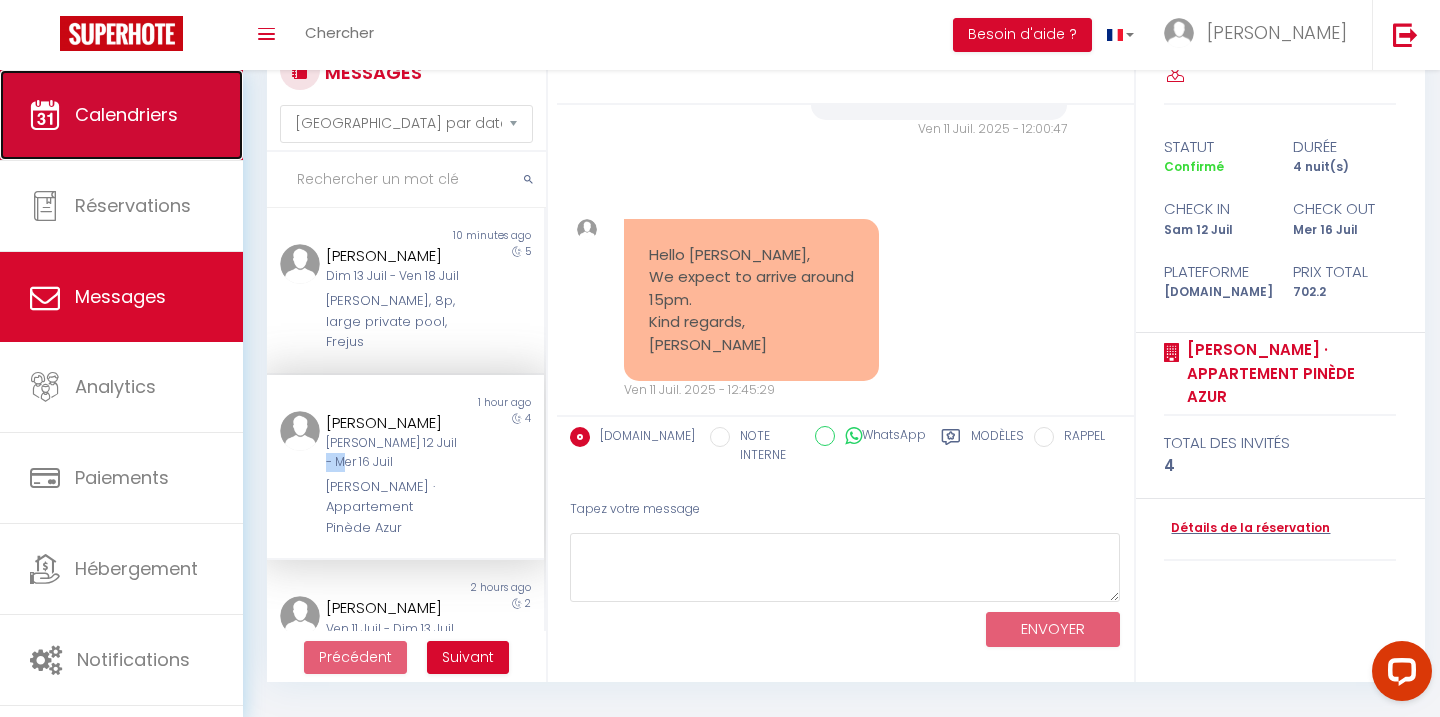 click on "Calendriers" at bounding box center [121, 115] 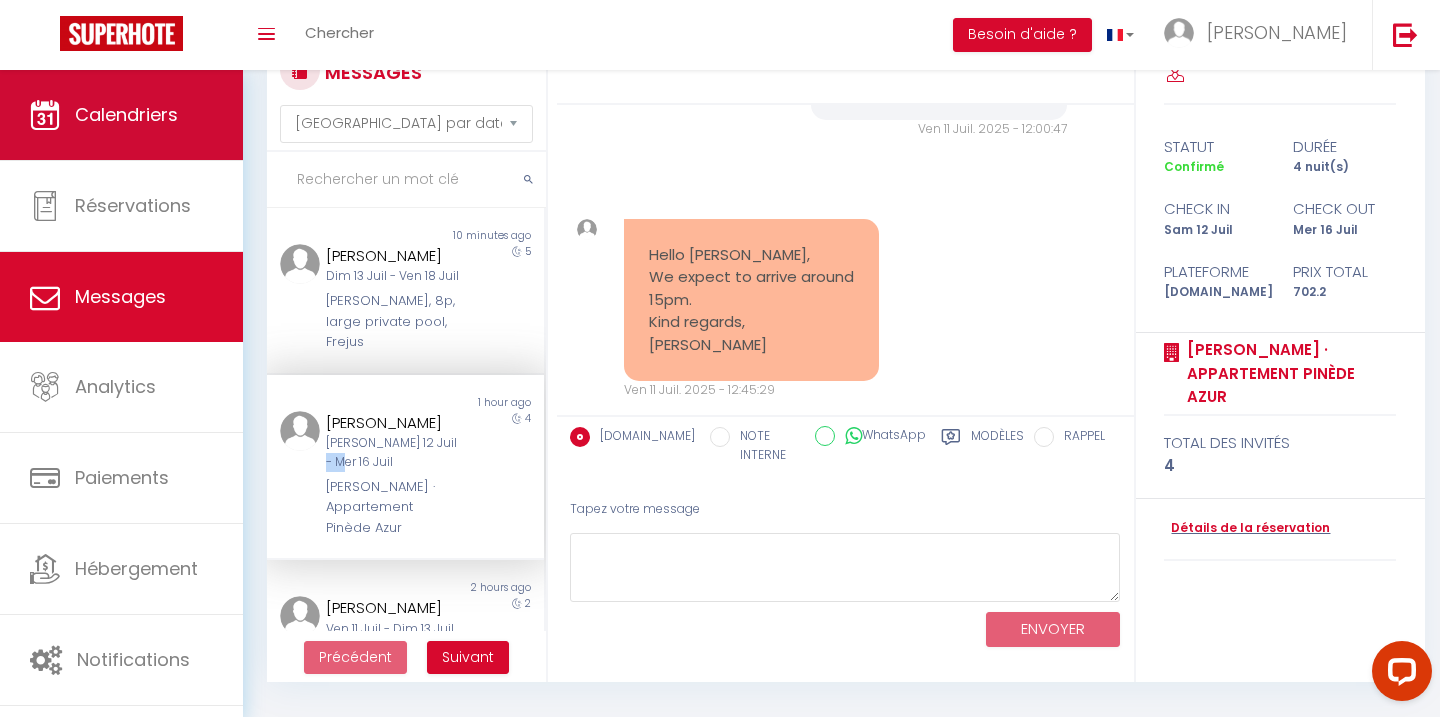 scroll, scrollTop: 0, scrollLeft: 0, axis: both 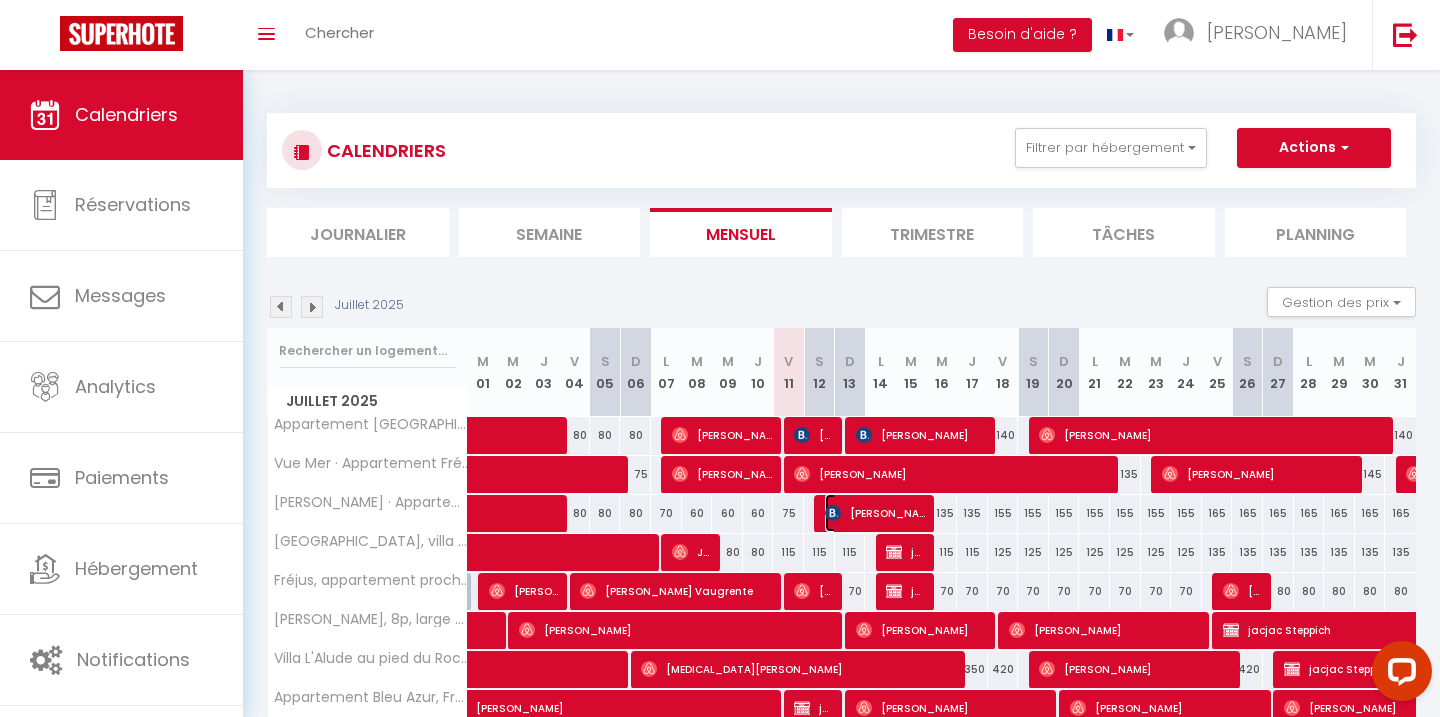 click on "[PERSON_NAME]" at bounding box center [876, 513] 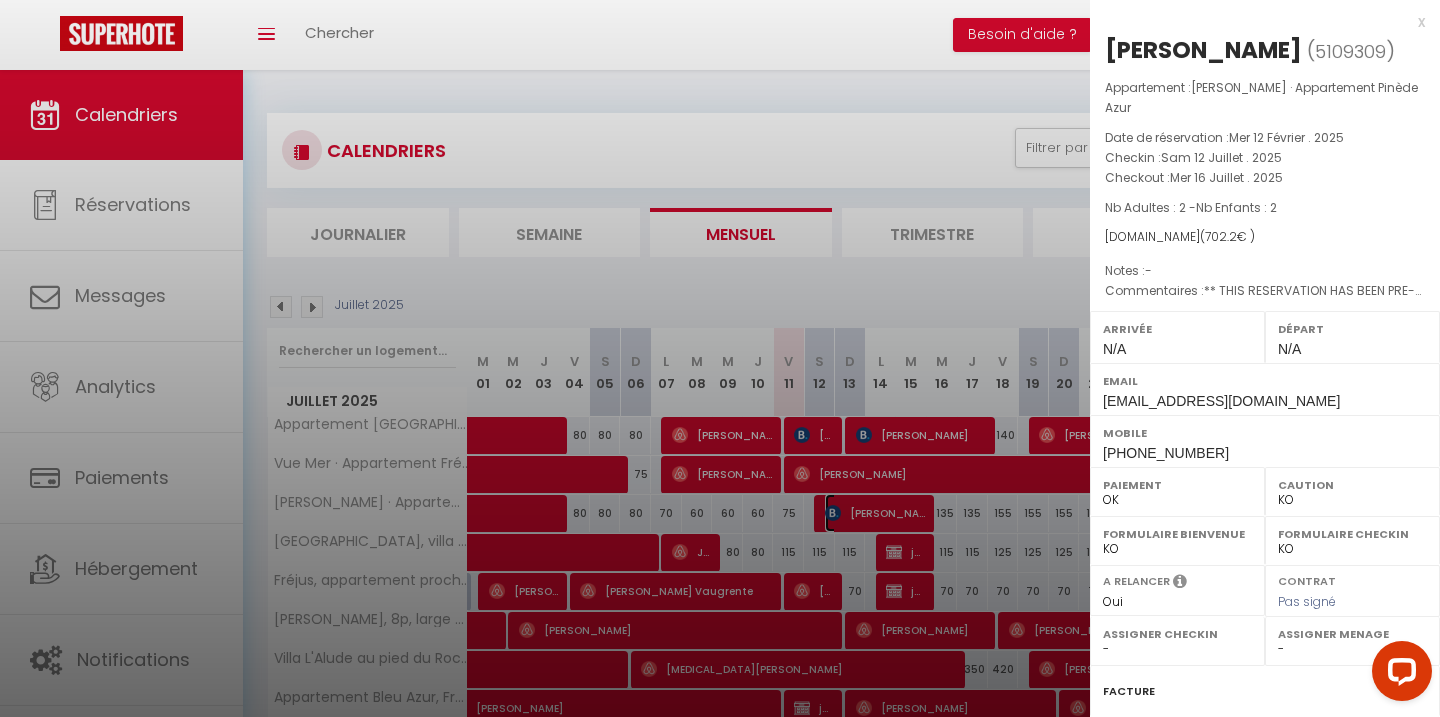 scroll, scrollTop: 215, scrollLeft: 0, axis: vertical 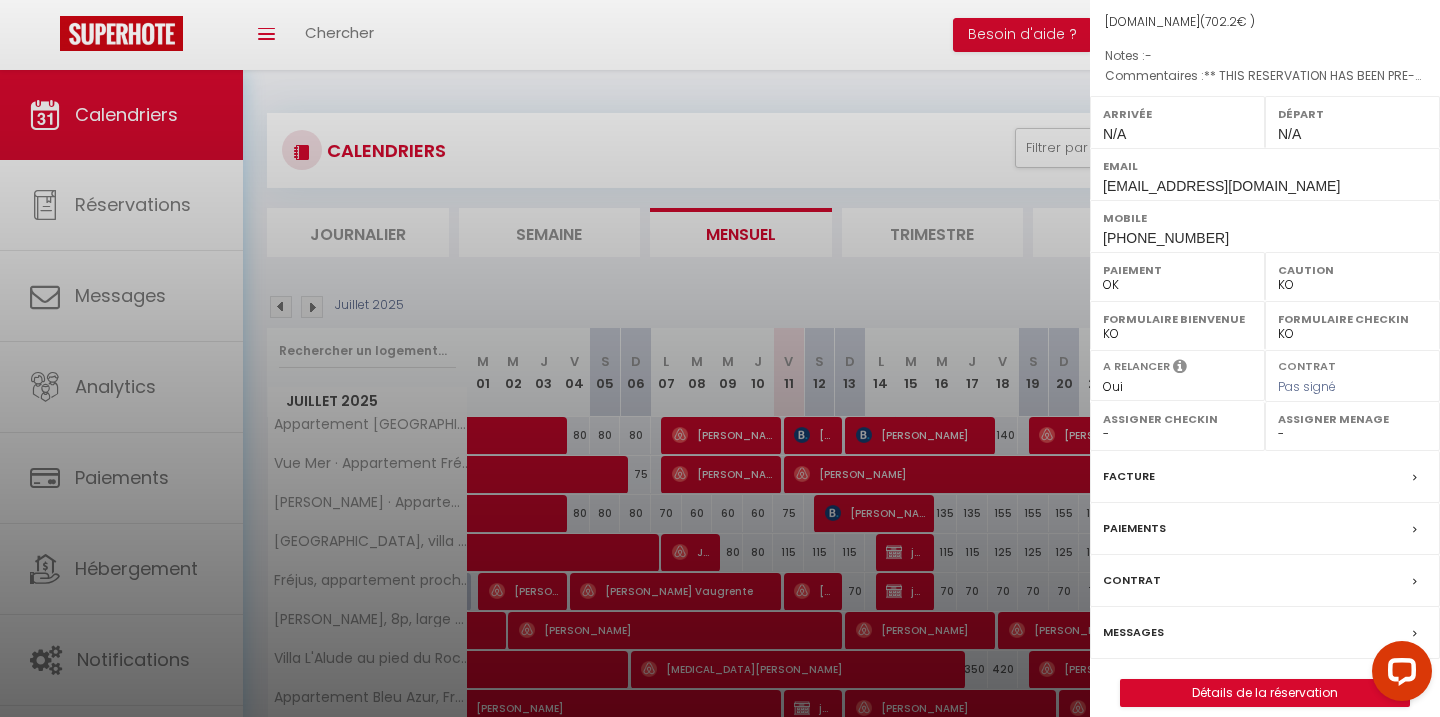 click on "Messages" at bounding box center (1133, 632) 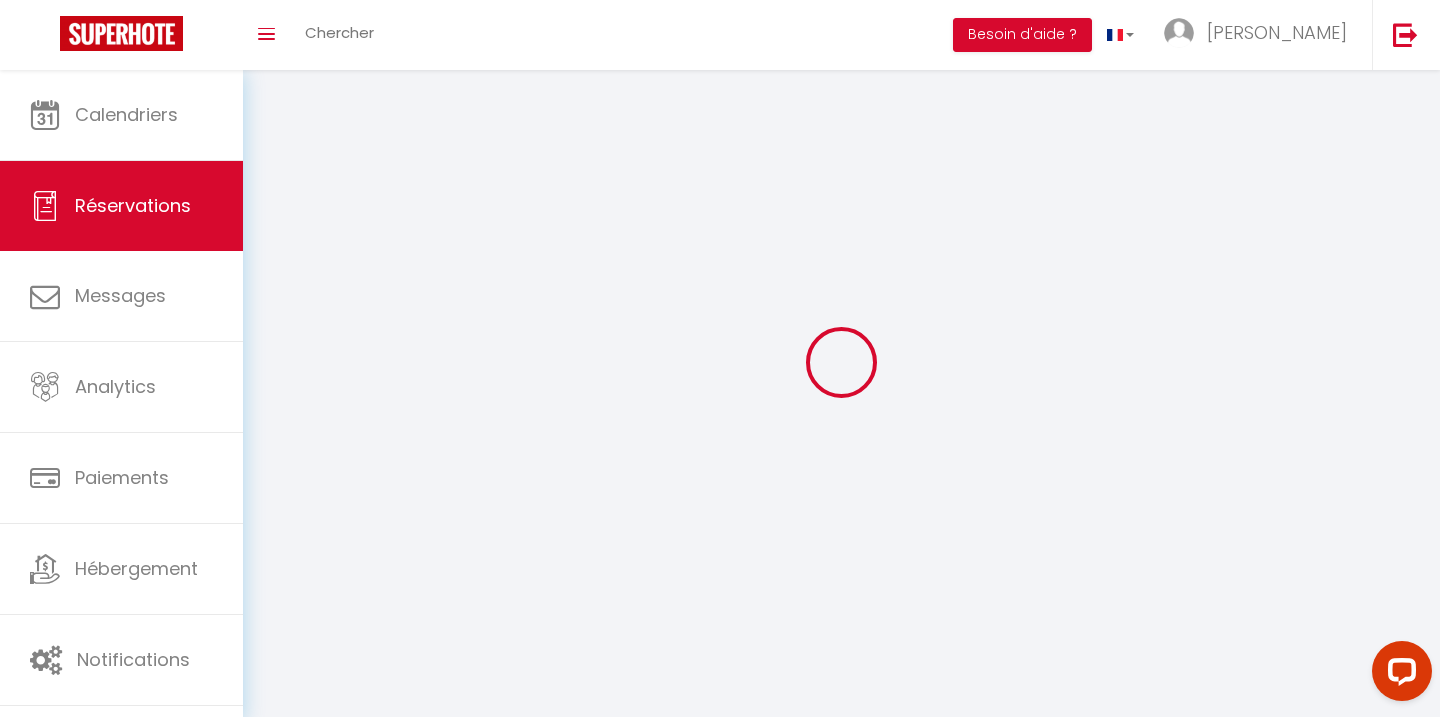 select 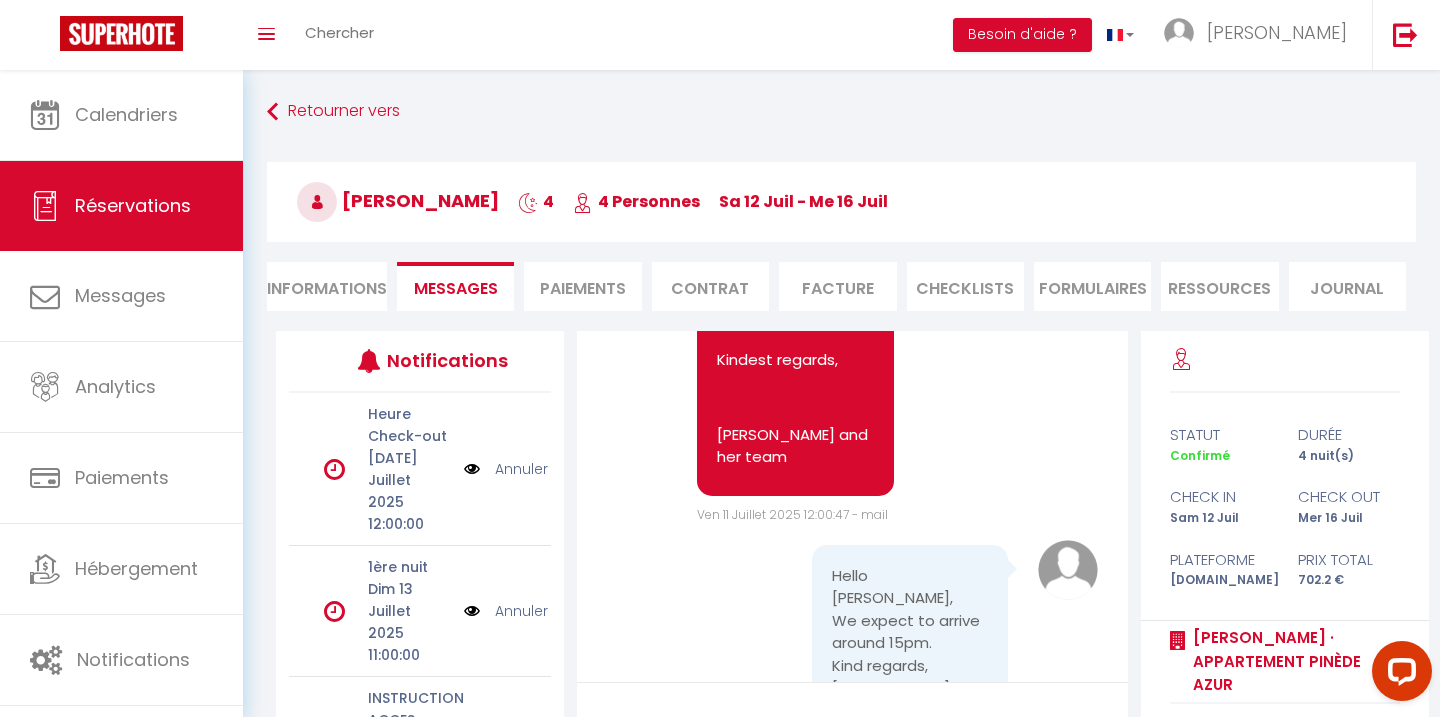 scroll, scrollTop: 3578, scrollLeft: 0, axis: vertical 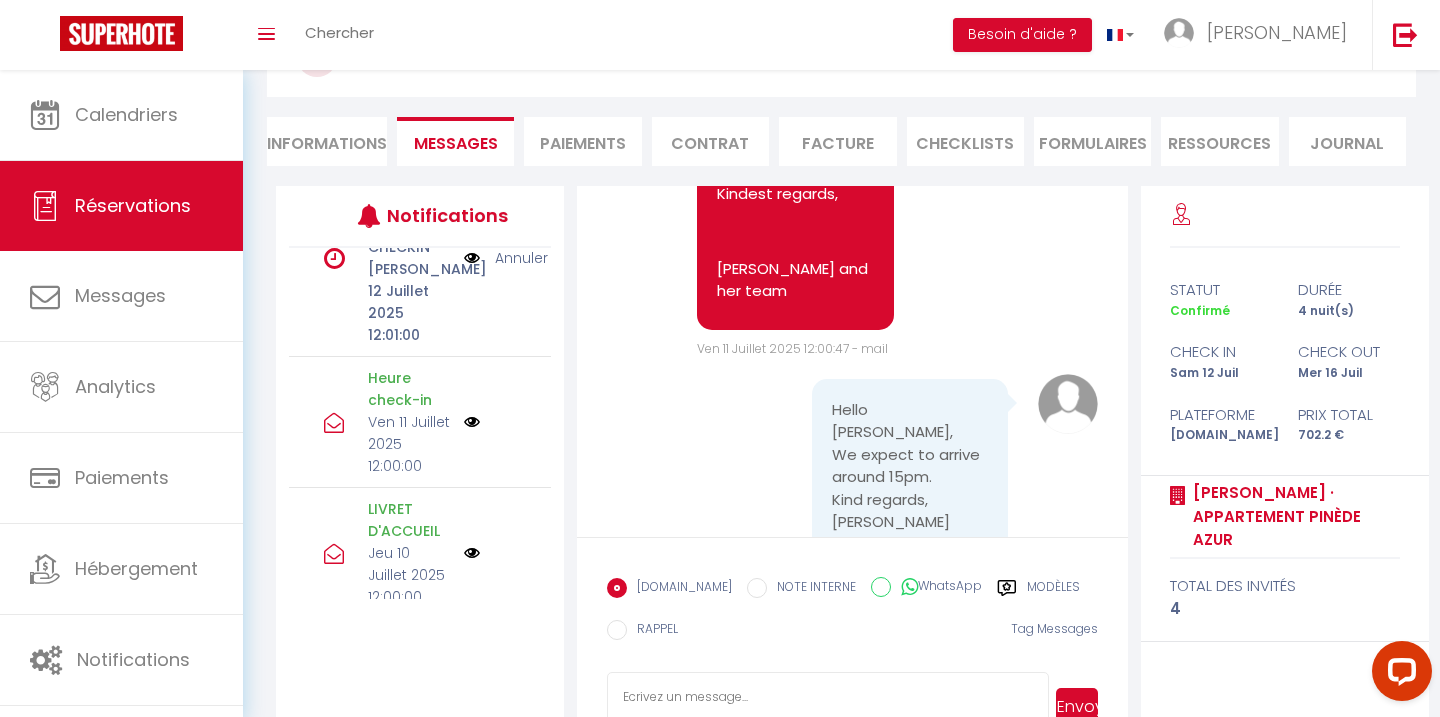 click at bounding box center (472, 553) 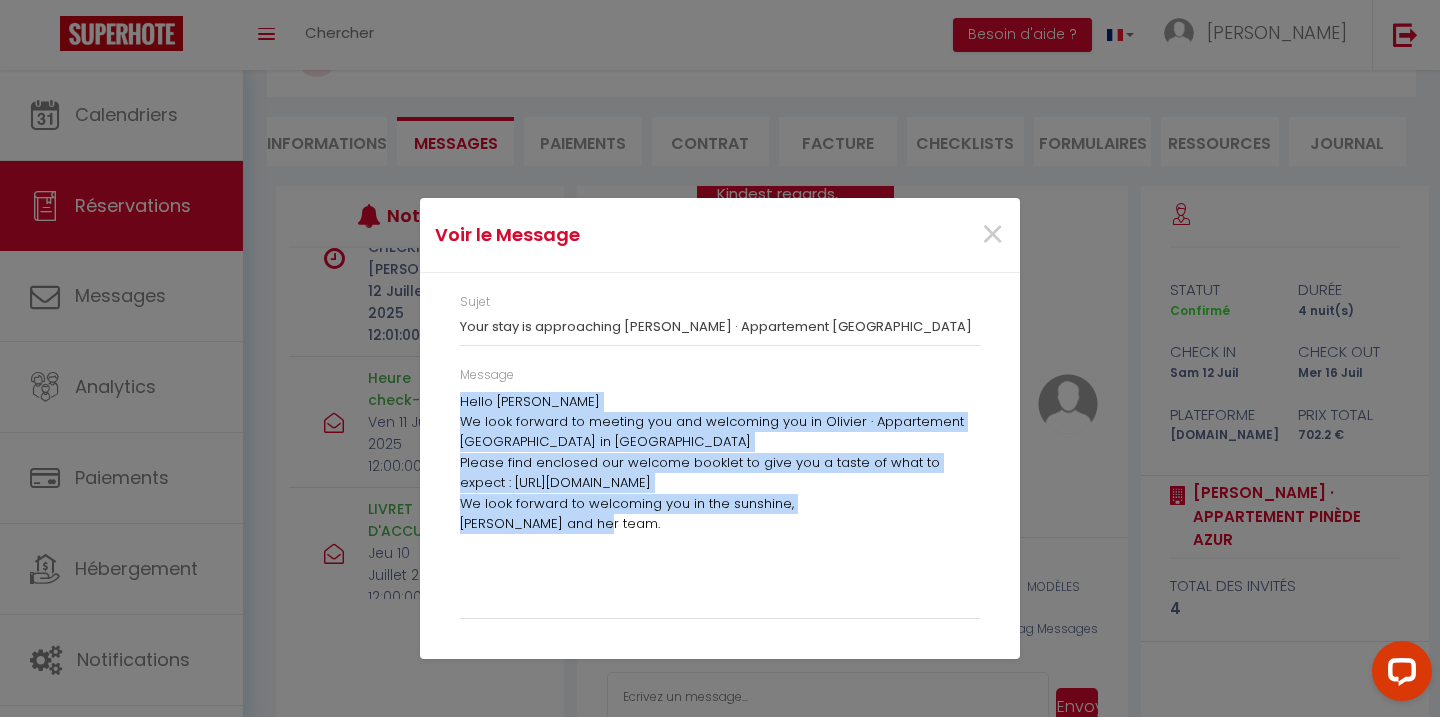 drag, startPoint x: 455, startPoint y: 409, endPoint x: 701, endPoint y: 590, distance: 305.41284 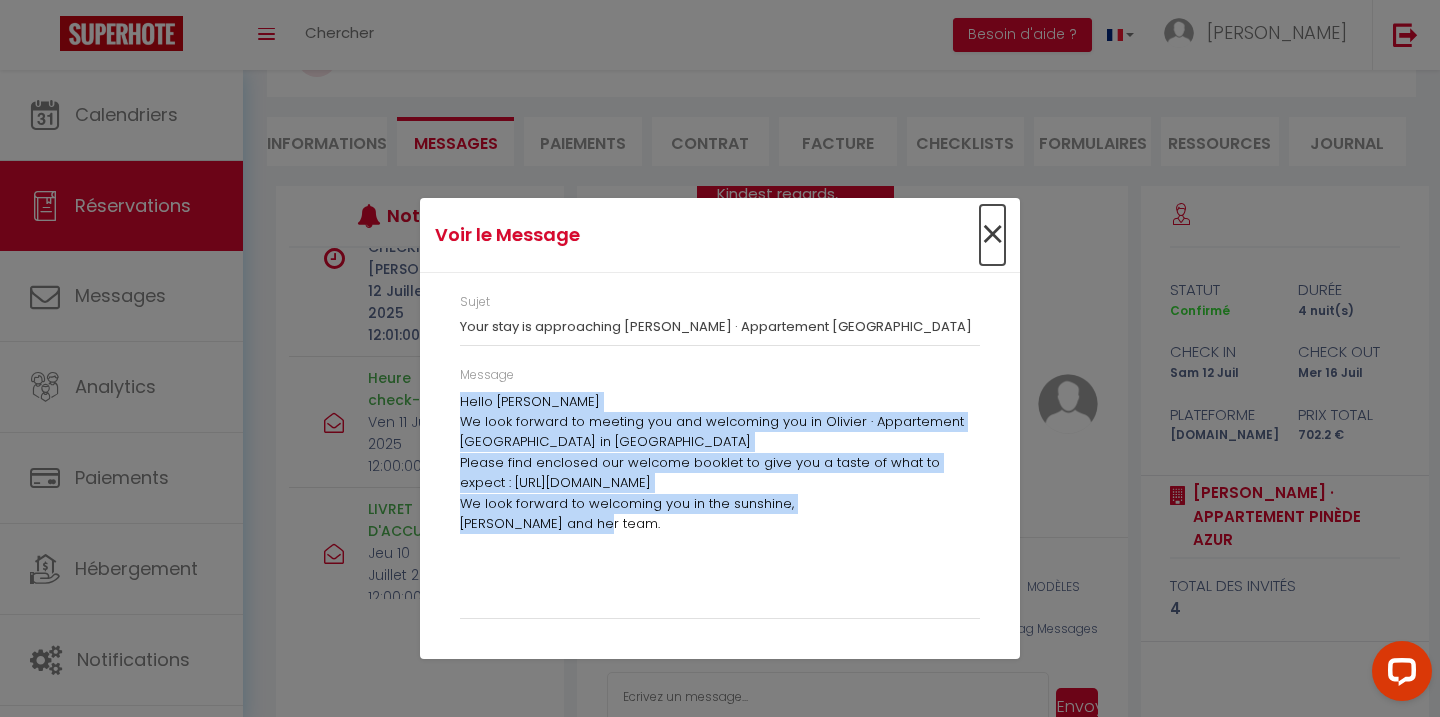 click on "×" at bounding box center [992, 235] 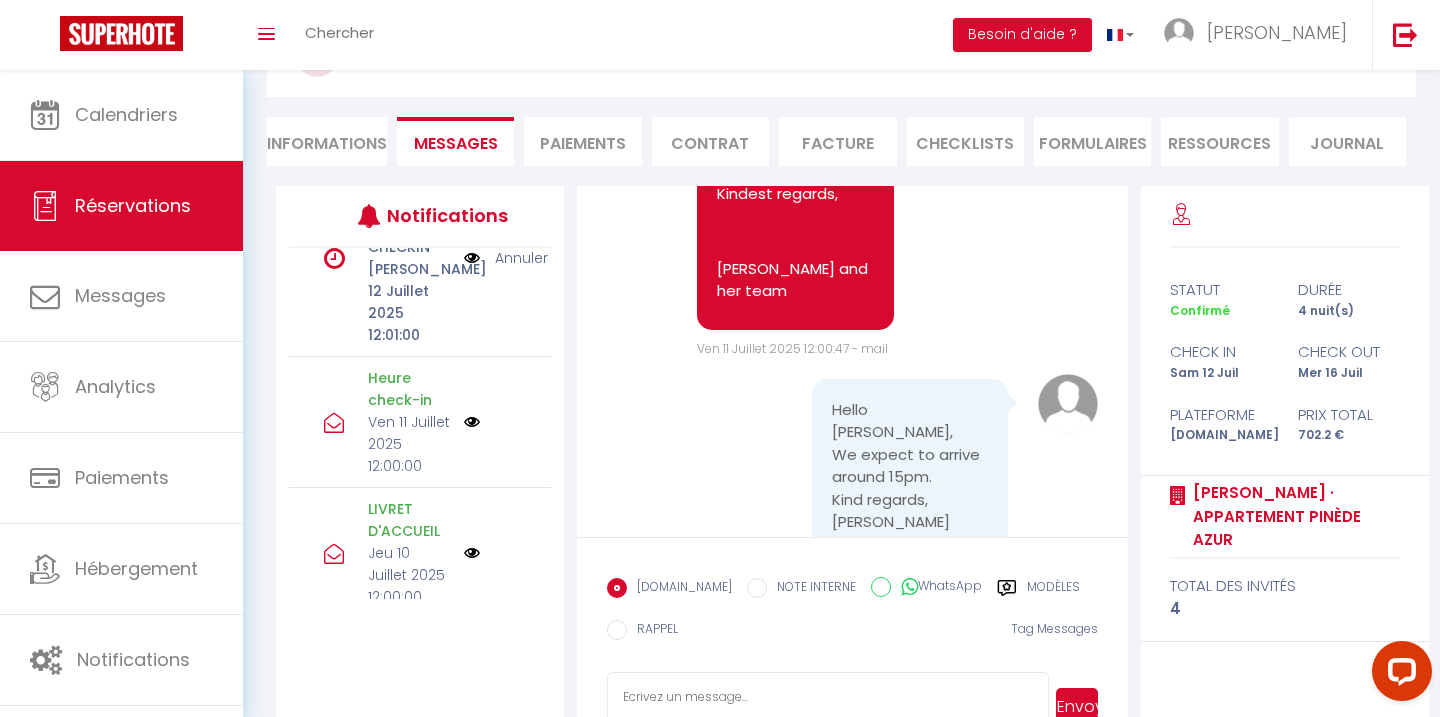 scroll, scrollTop: 209, scrollLeft: 0, axis: vertical 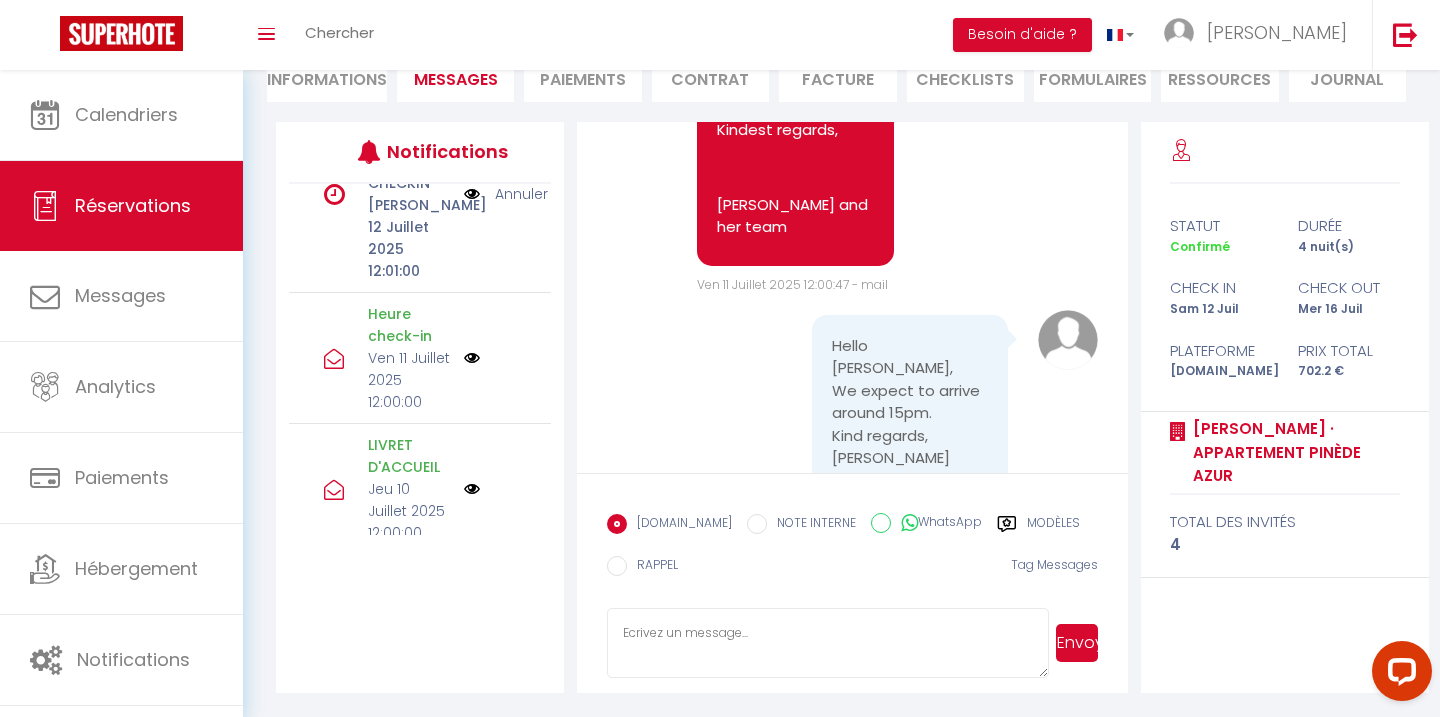 click at bounding box center [827, 643] 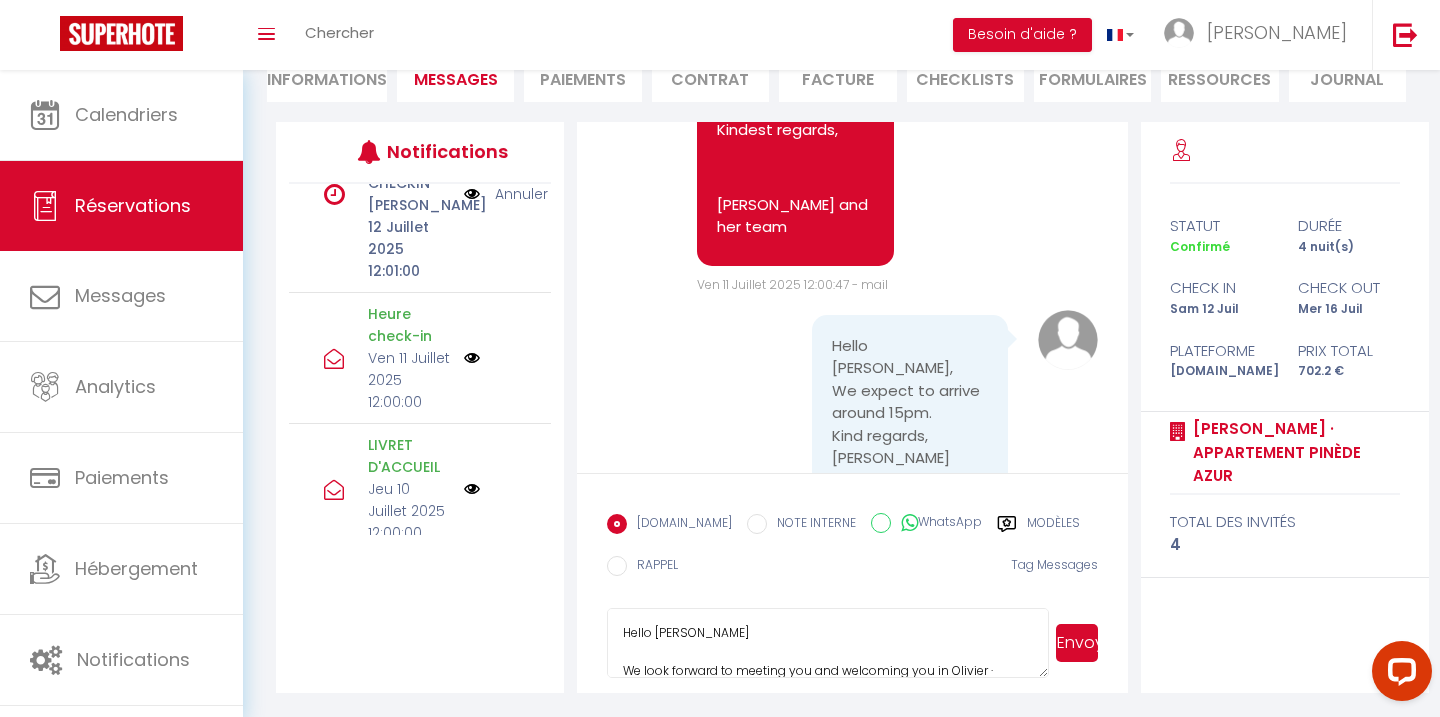 scroll, scrollTop: 172, scrollLeft: 0, axis: vertical 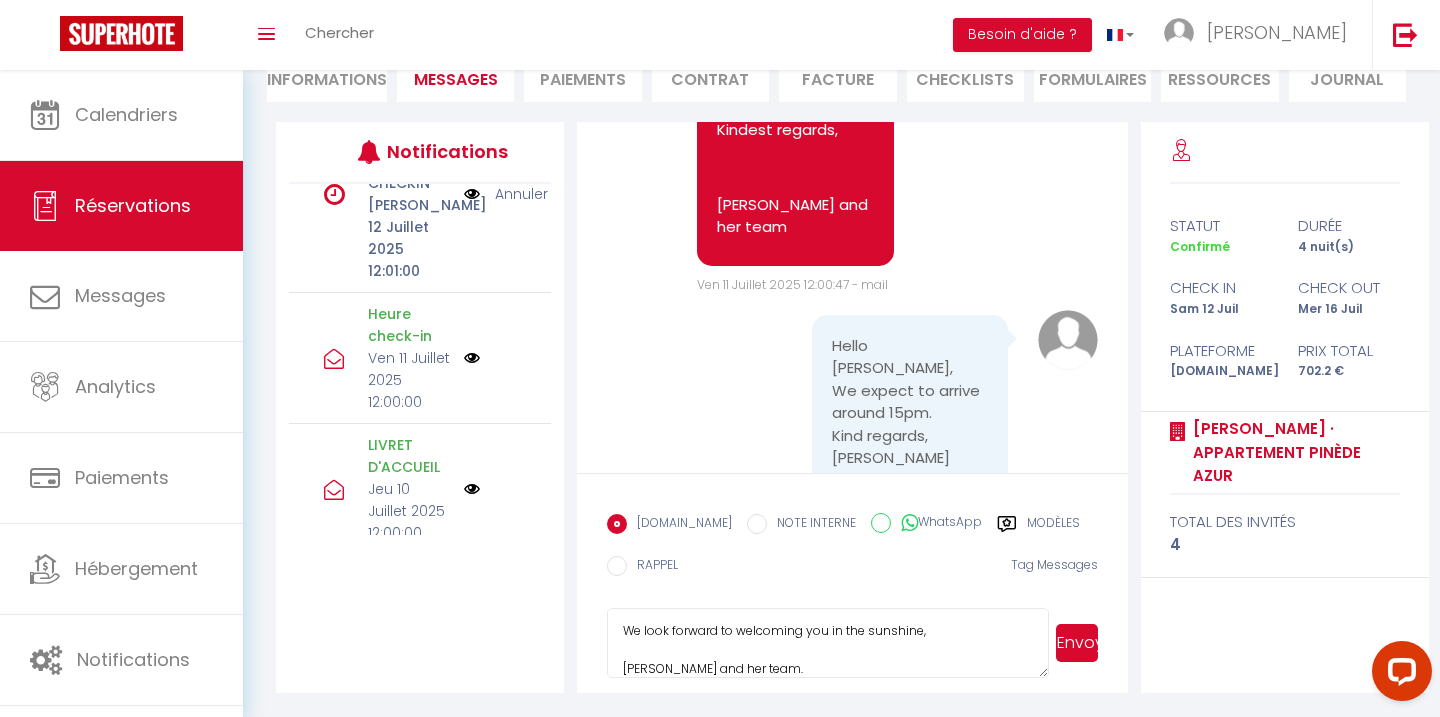 type on "Hello [PERSON_NAME]
We look forward to meeting you and welcoming you in Olivier · Appartement [GEOGRAPHIC_DATA] in [GEOGRAPHIC_DATA]
Please find enclosed our welcome booklet to give you a taste of what to expect : [URL][DOMAIN_NAME]
We look forward to welcoming you in the sunshine,
[PERSON_NAME] and her team." 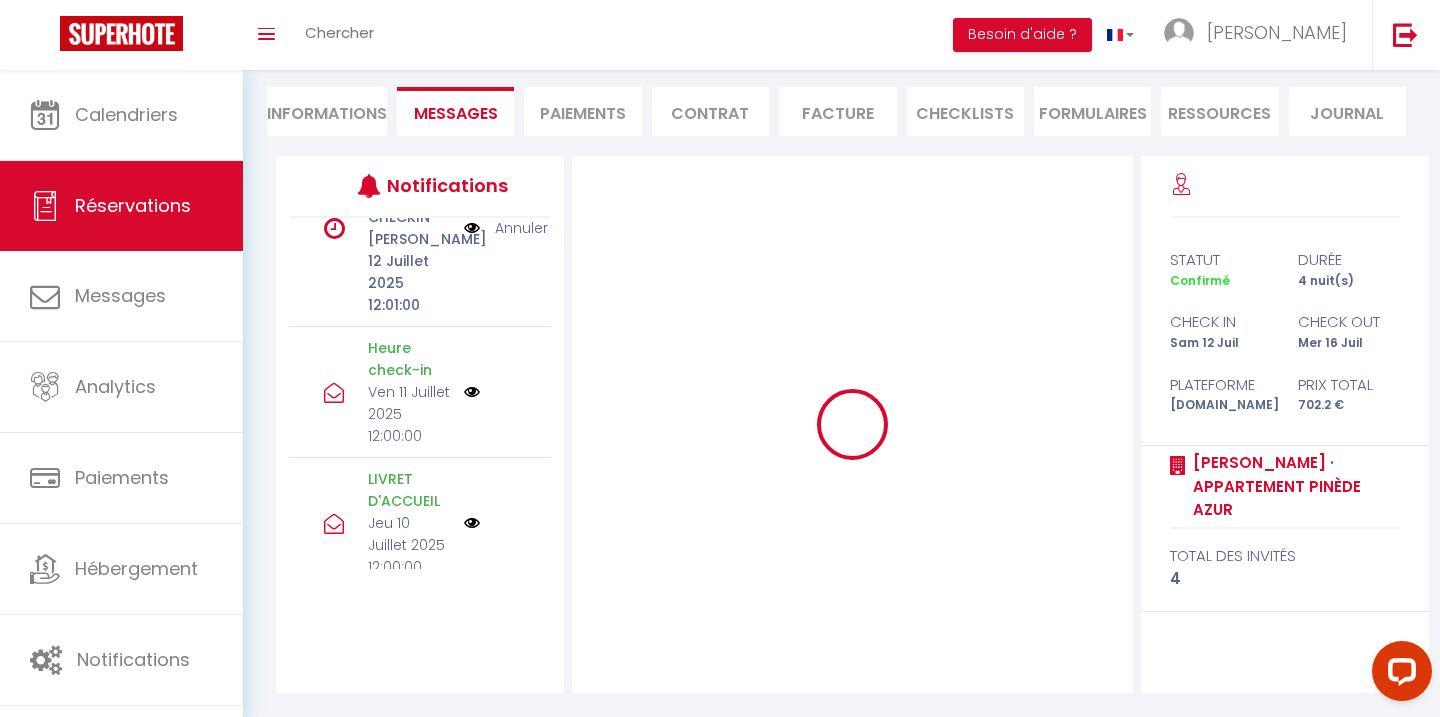 type 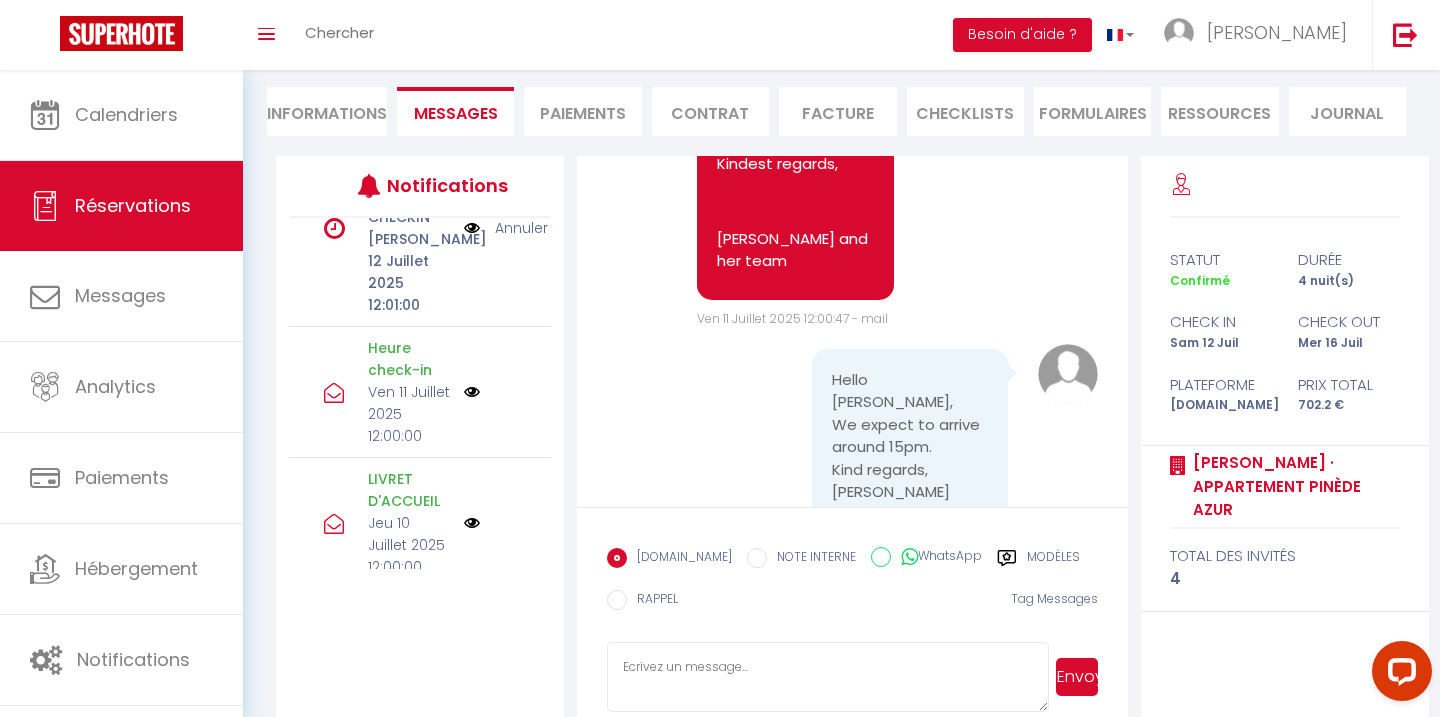 scroll, scrollTop: 0, scrollLeft: 0, axis: both 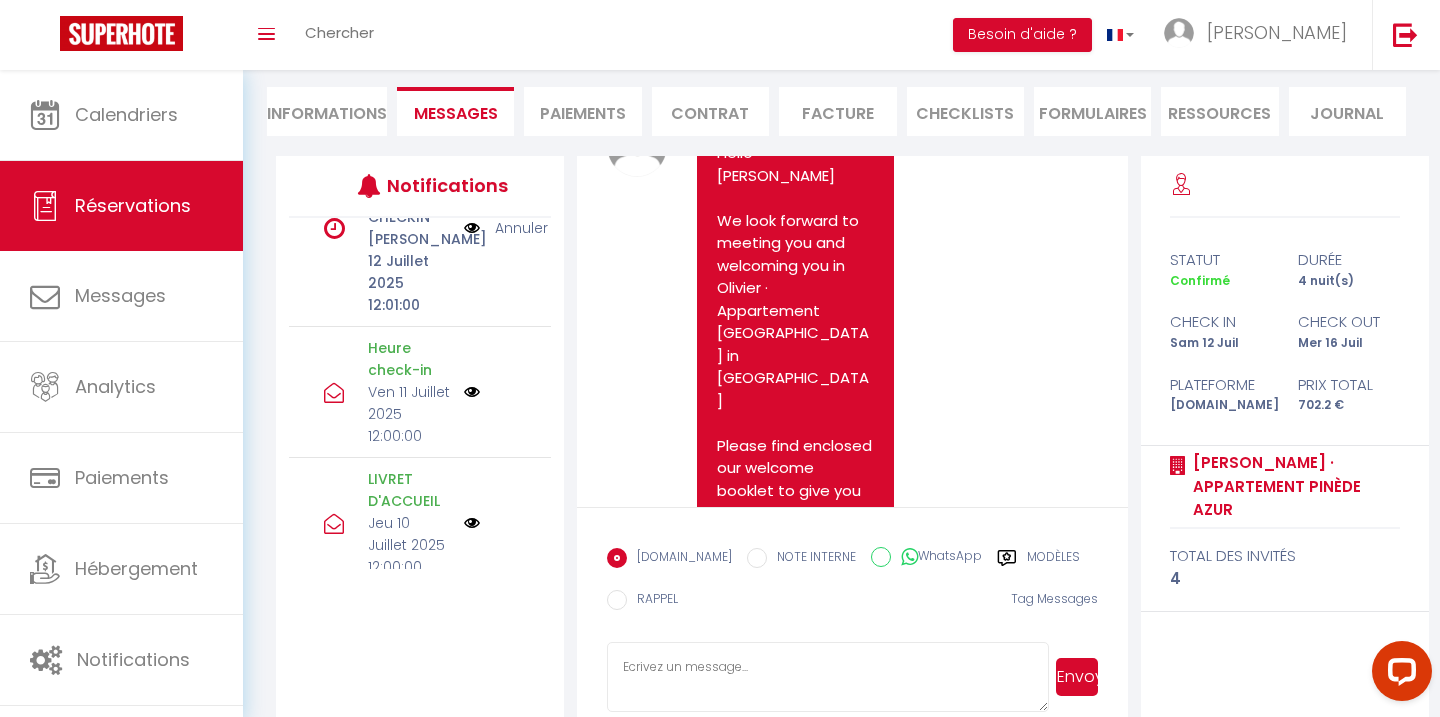click on "[URL][DOMAIN_NAME]" at bounding box center [776, 547] 